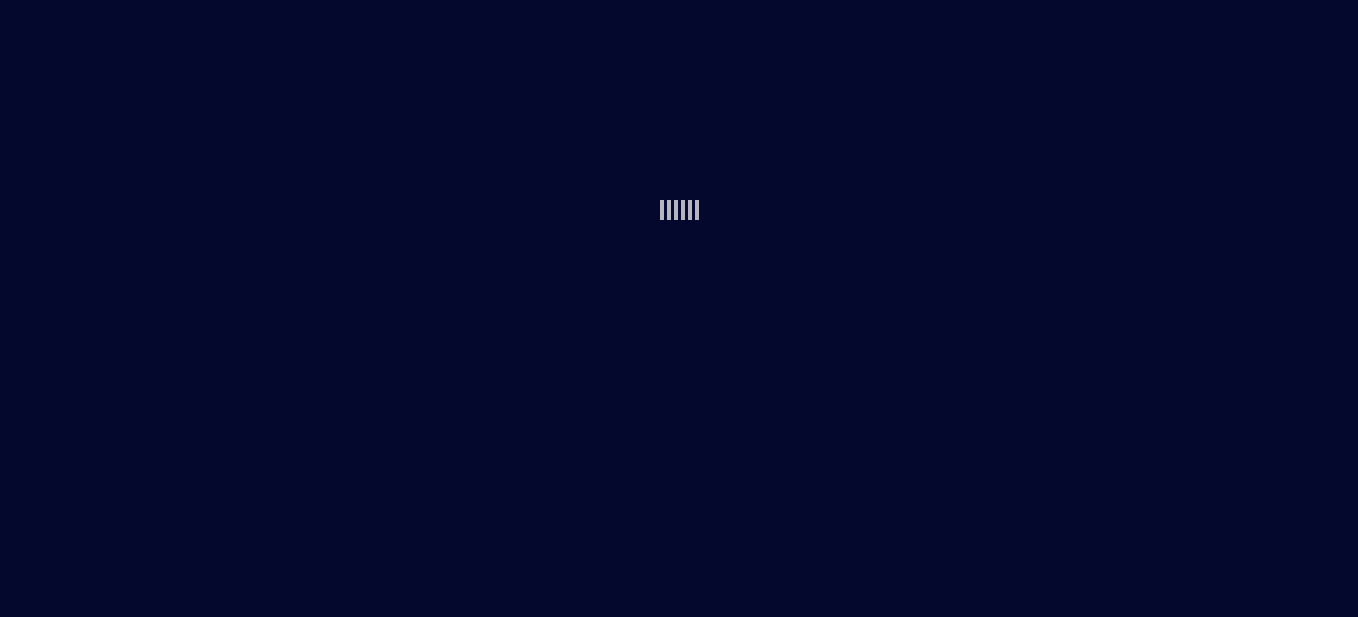 scroll, scrollTop: 0, scrollLeft: 0, axis: both 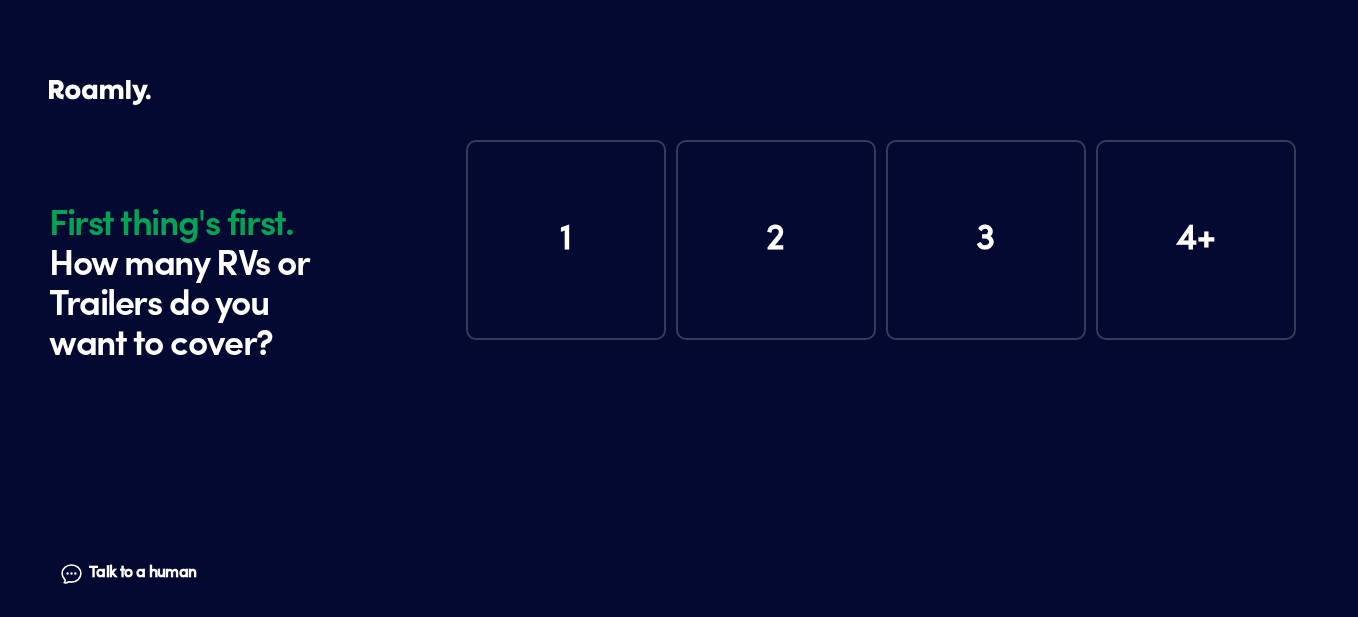 click on "1" at bounding box center (566, 240) 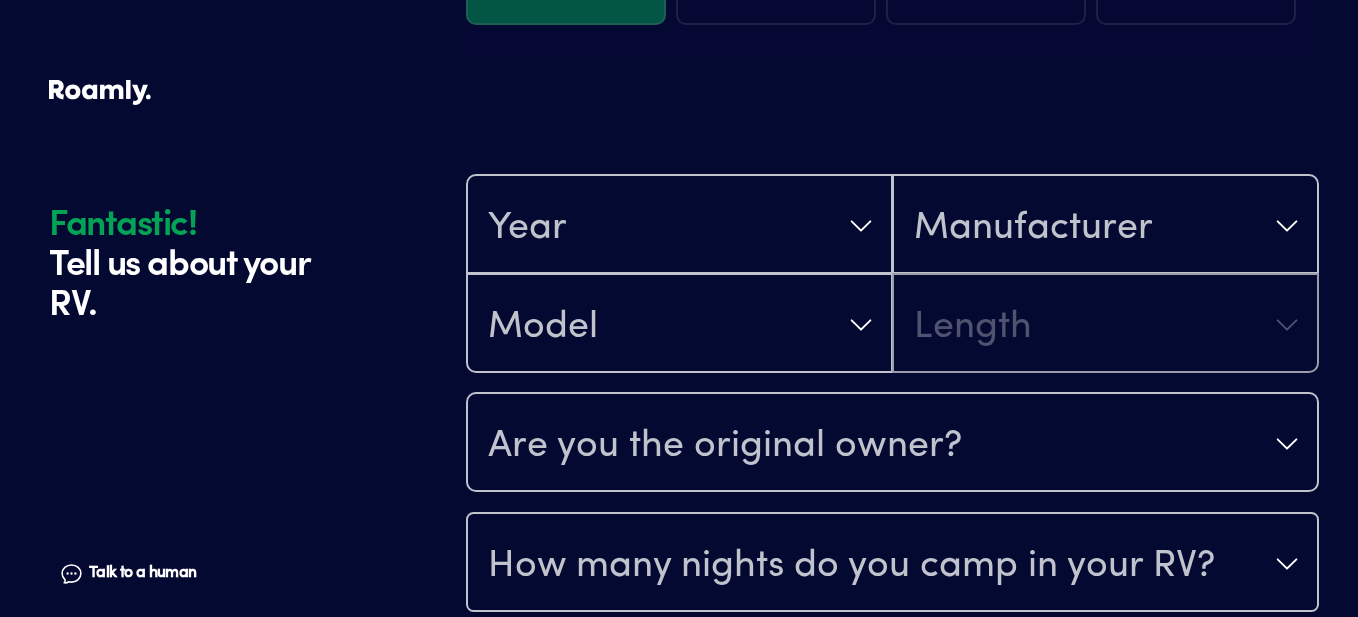 scroll, scrollTop: 390, scrollLeft: 0, axis: vertical 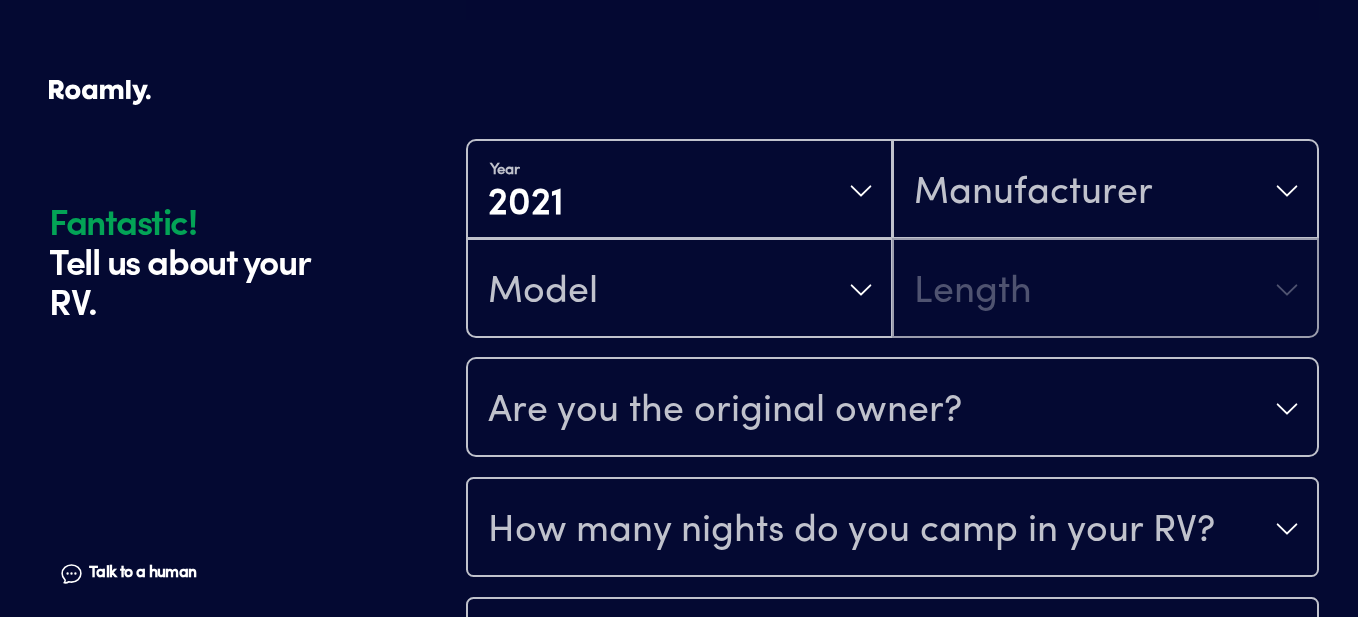 click on "Year [DATE] Manufacturer Model Length" at bounding box center [892, 239] 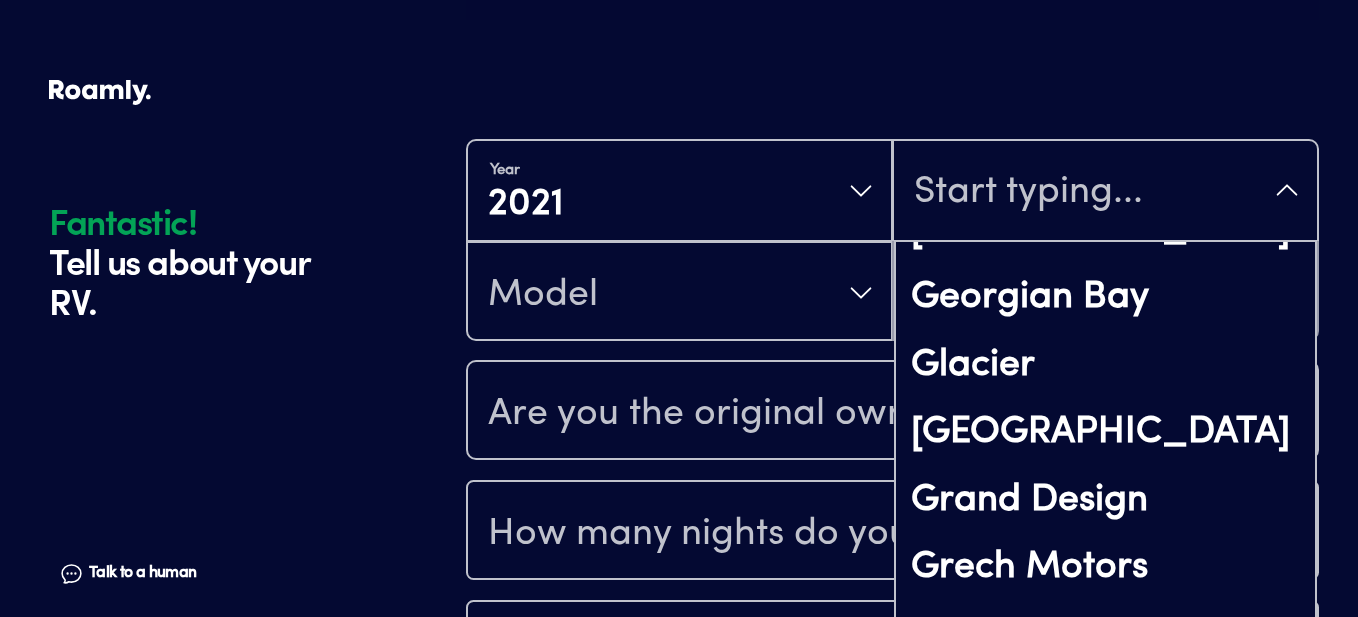 scroll, scrollTop: 5954, scrollLeft: 0, axis: vertical 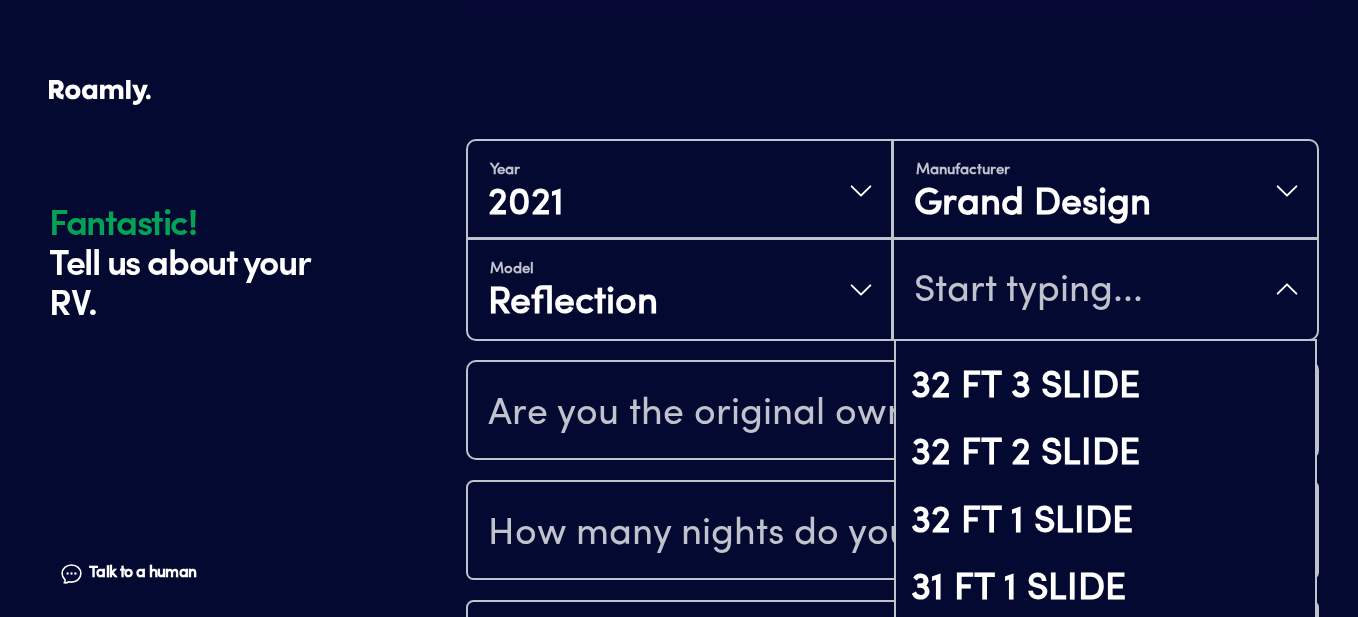 click at bounding box center (1105, 291) 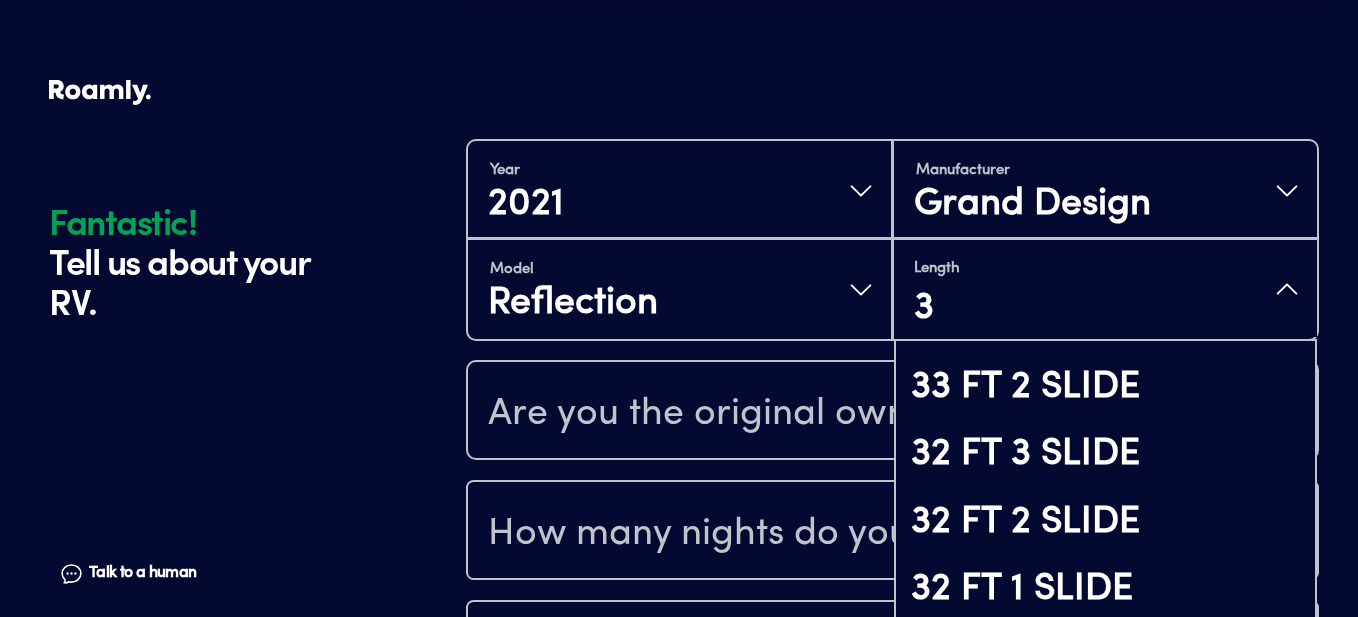 scroll, scrollTop: 0, scrollLeft: 0, axis: both 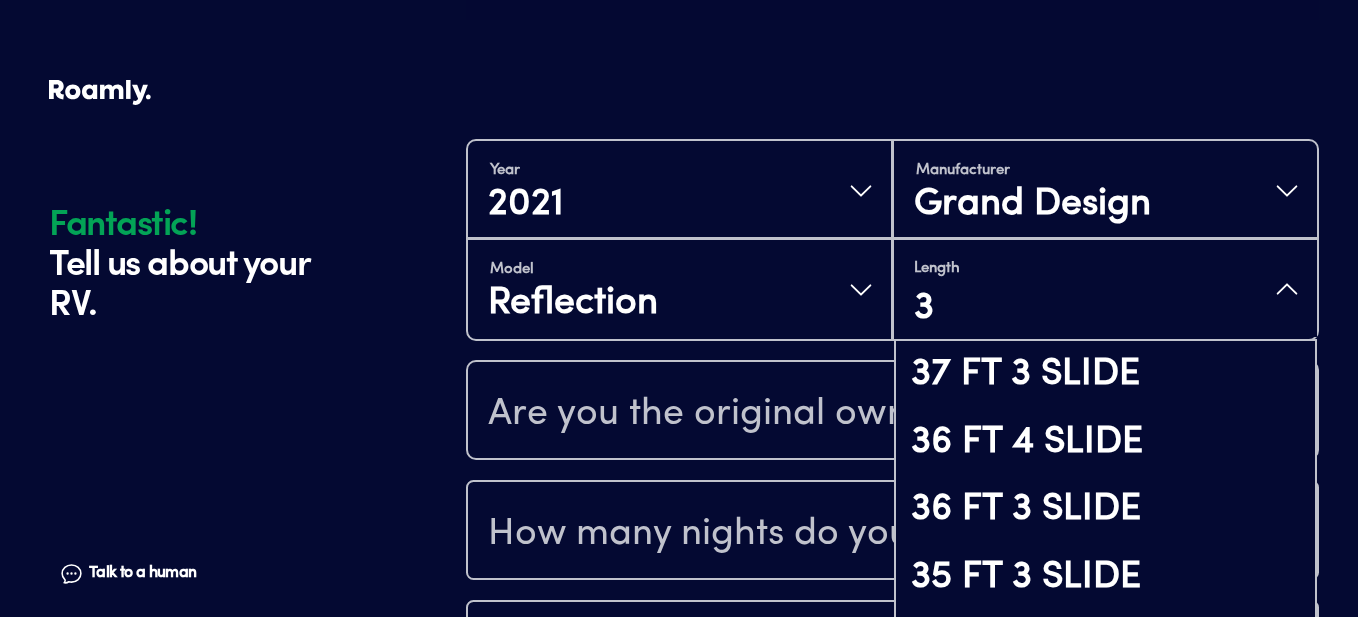 type on "30" 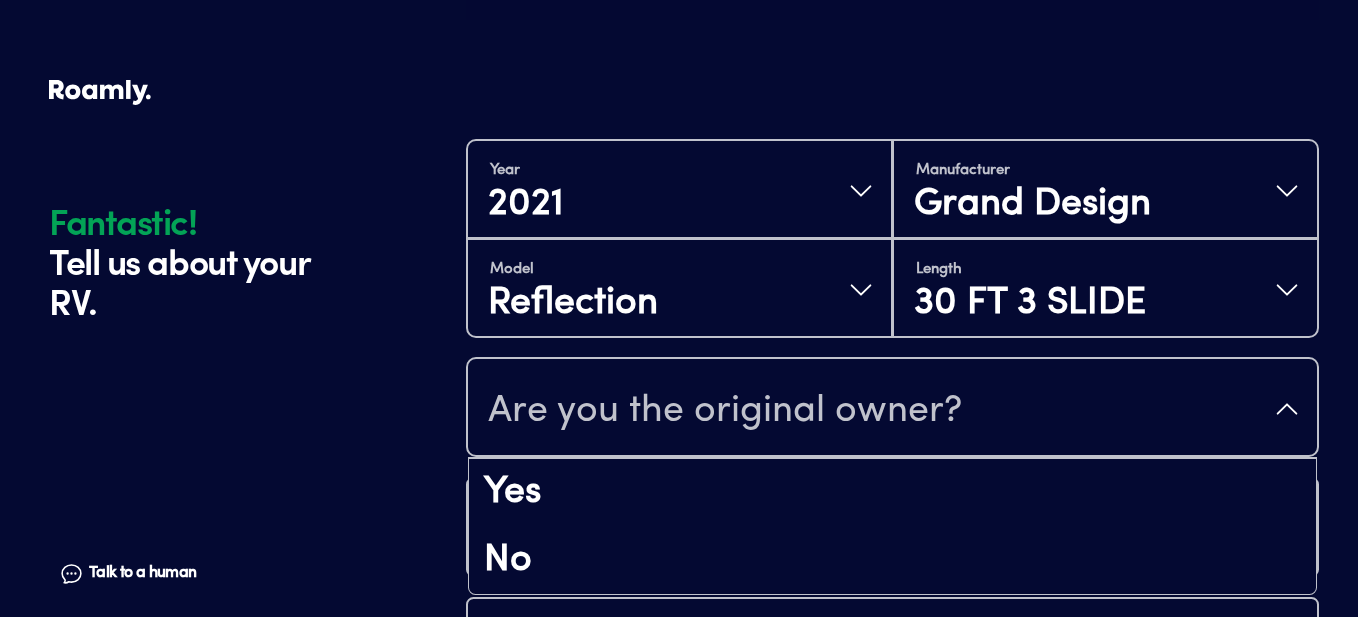click on "Are you the original owner?" at bounding box center (892, 409) 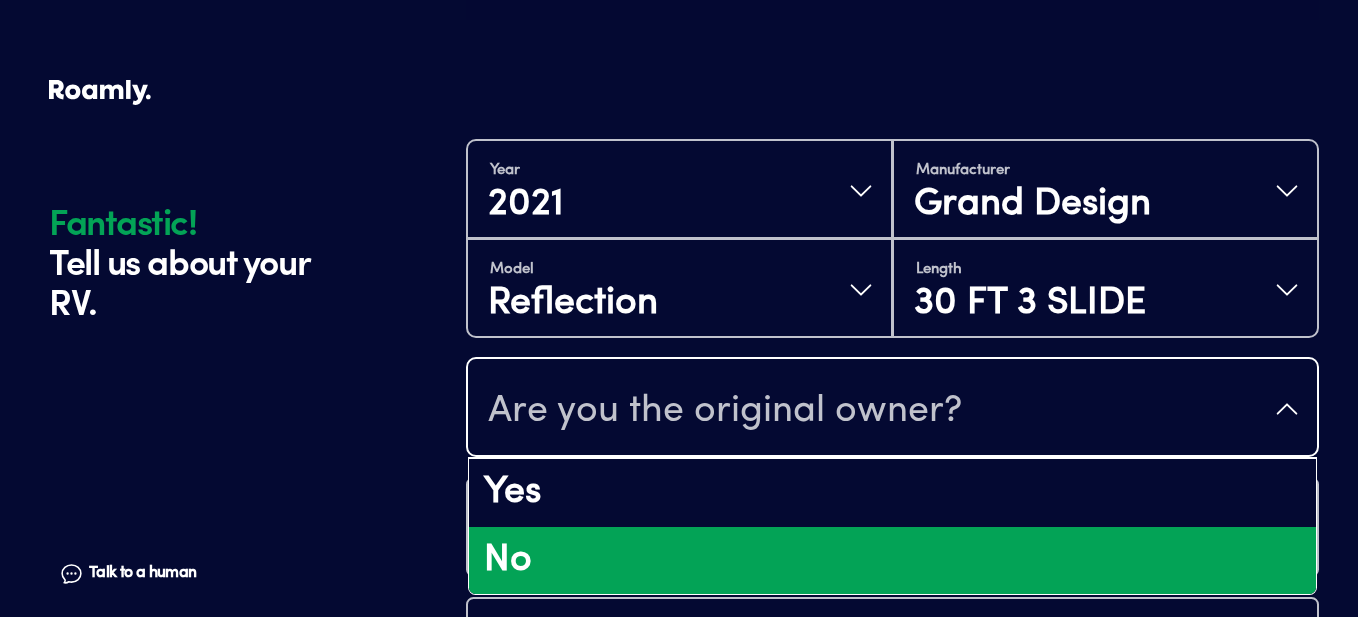 click on "No" at bounding box center [892, 561] 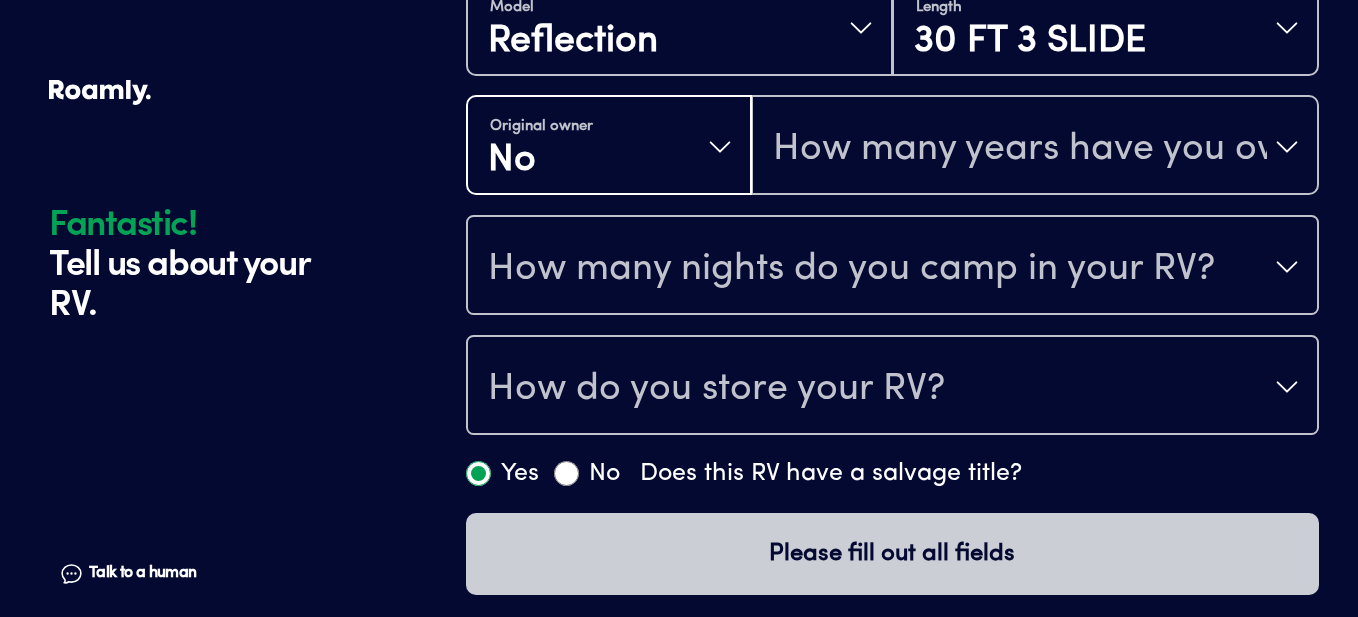 scroll, scrollTop: 659, scrollLeft: 0, axis: vertical 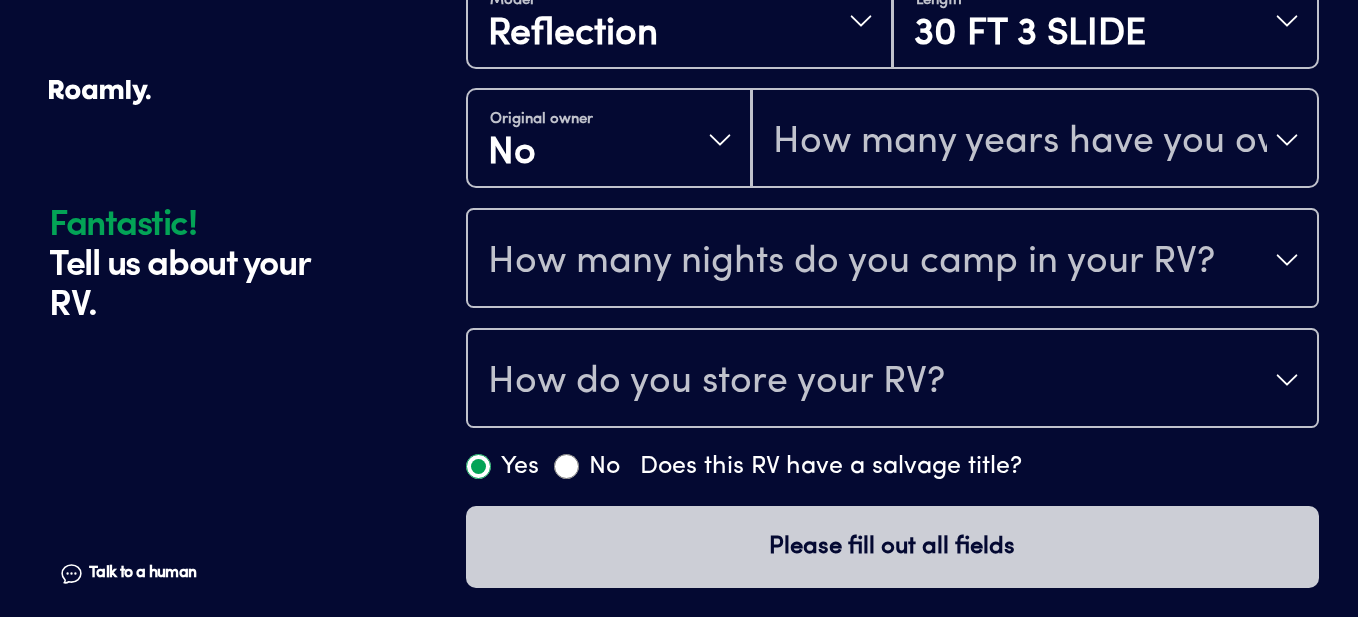 click on "How many nights do you camp in your RV?" at bounding box center [851, 262] 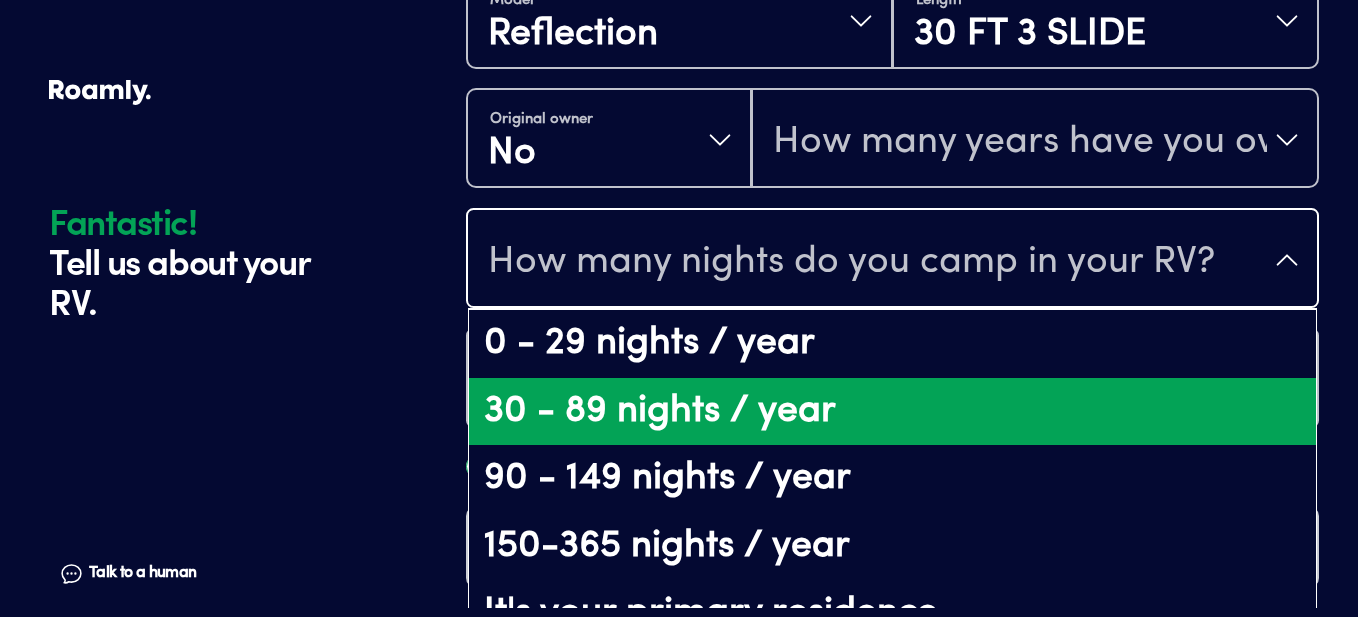 click on "30 - 89 nights / year" at bounding box center (892, 412) 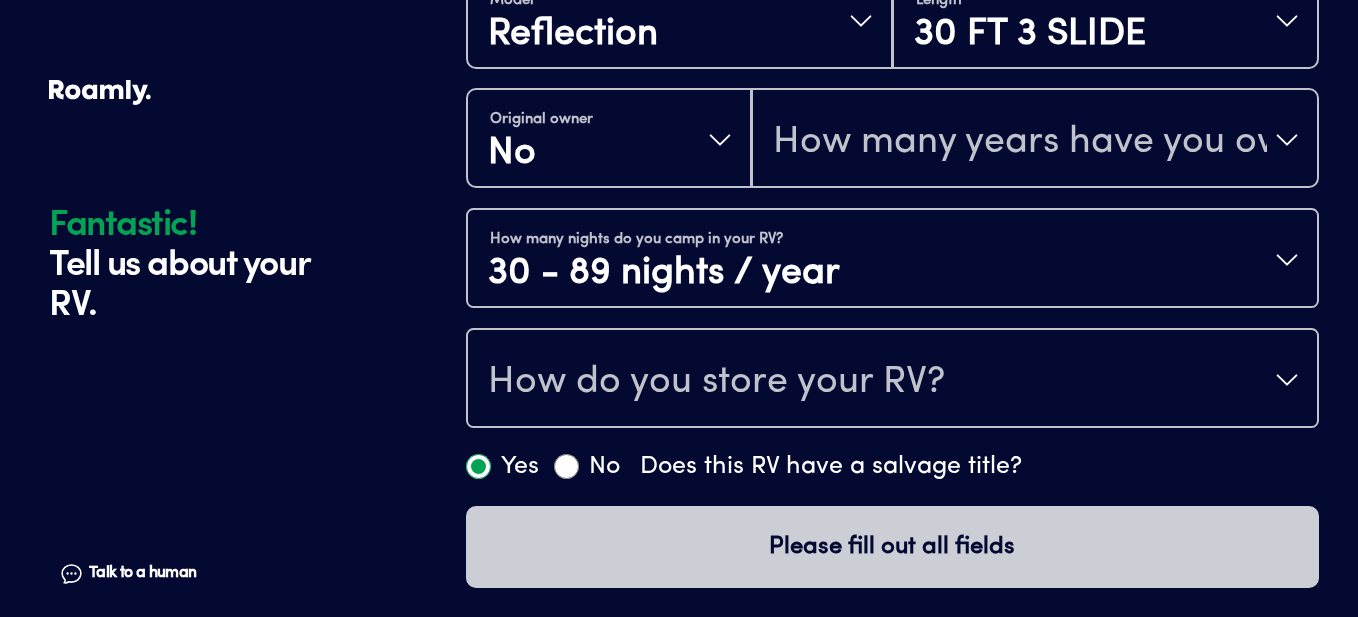 click on "How do you store your RV?" at bounding box center (892, 380) 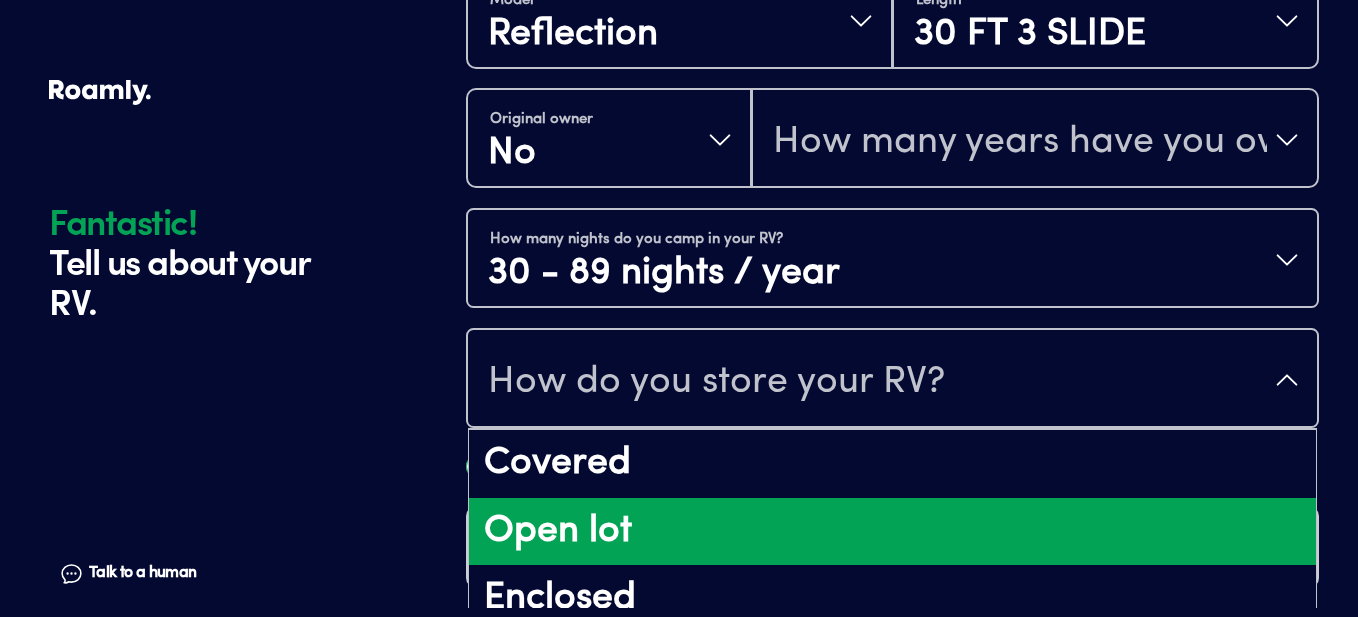 scroll, scrollTop: 26, scrollLeft: 0, axis: vertical 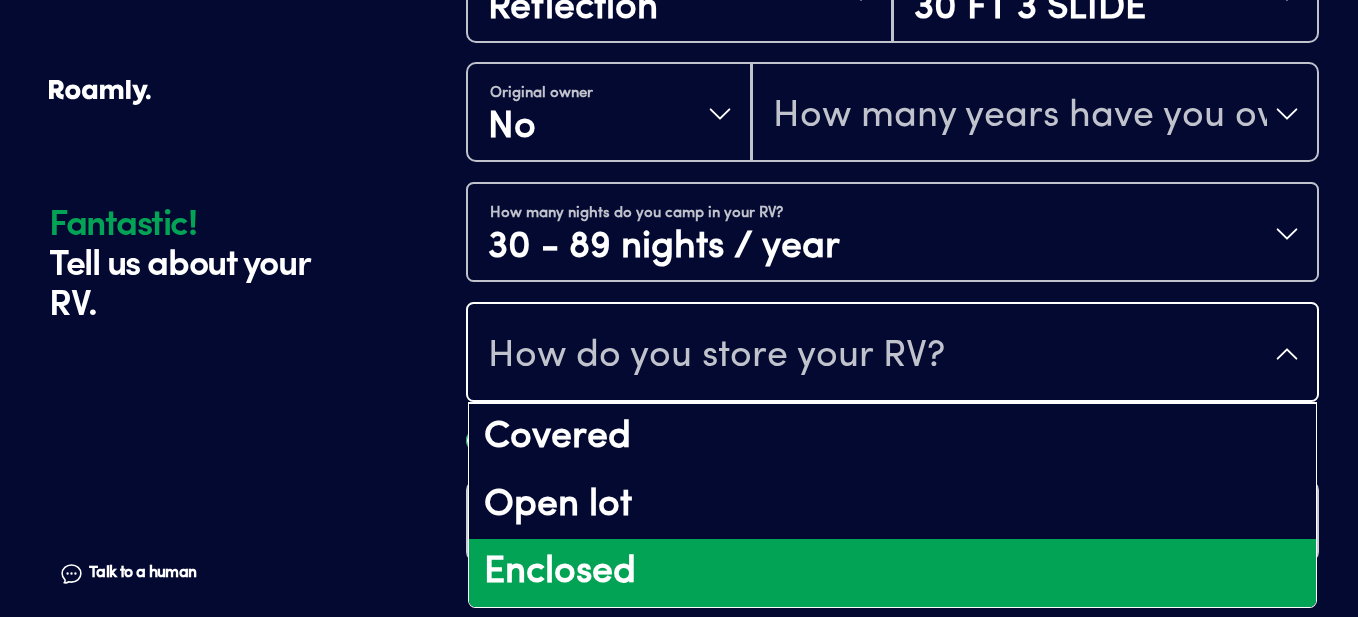 click on "Enclosed" at bounding box center (892, 573) 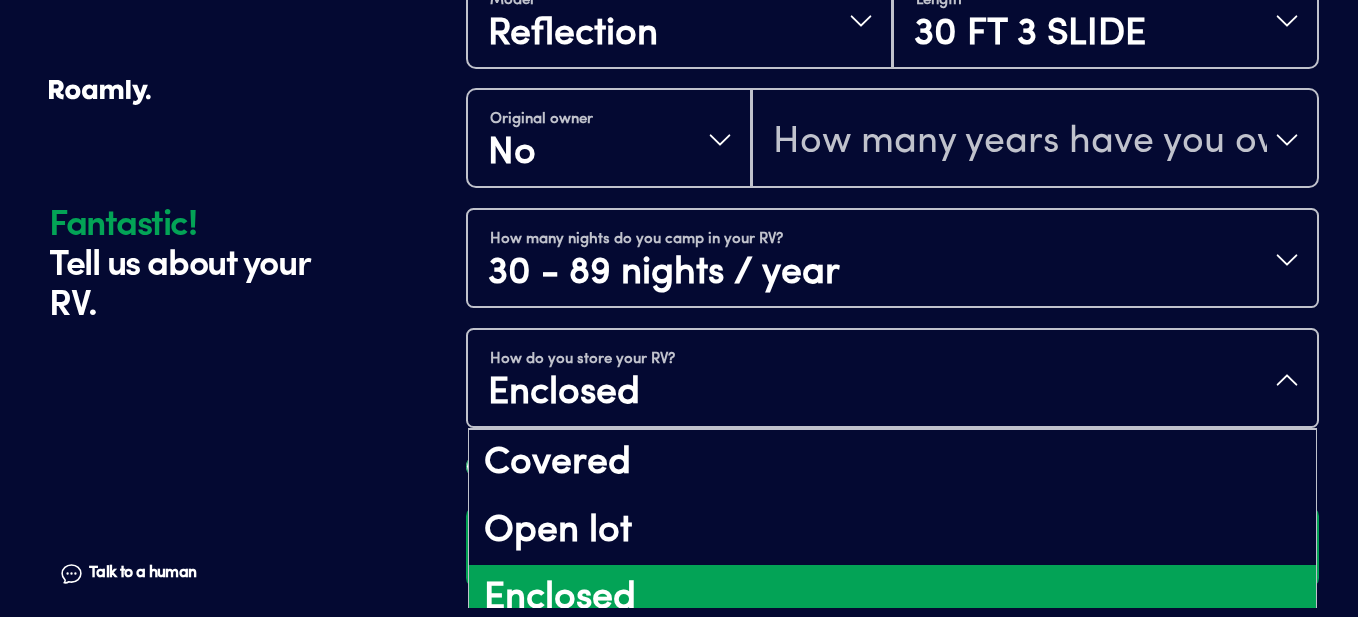 scroll, scrollTop: 25, scrollLeft: 0, axis: vertical 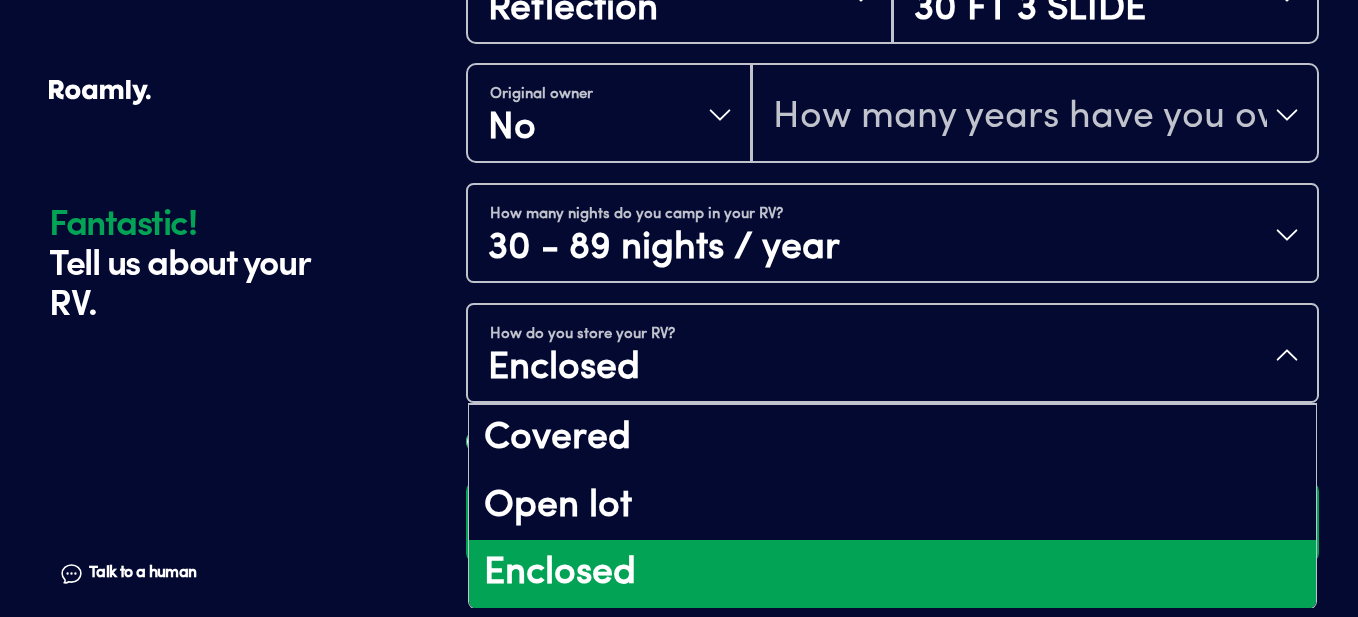 click on "How do you store your RV? Enclosed" at bounding box center (892, 355) 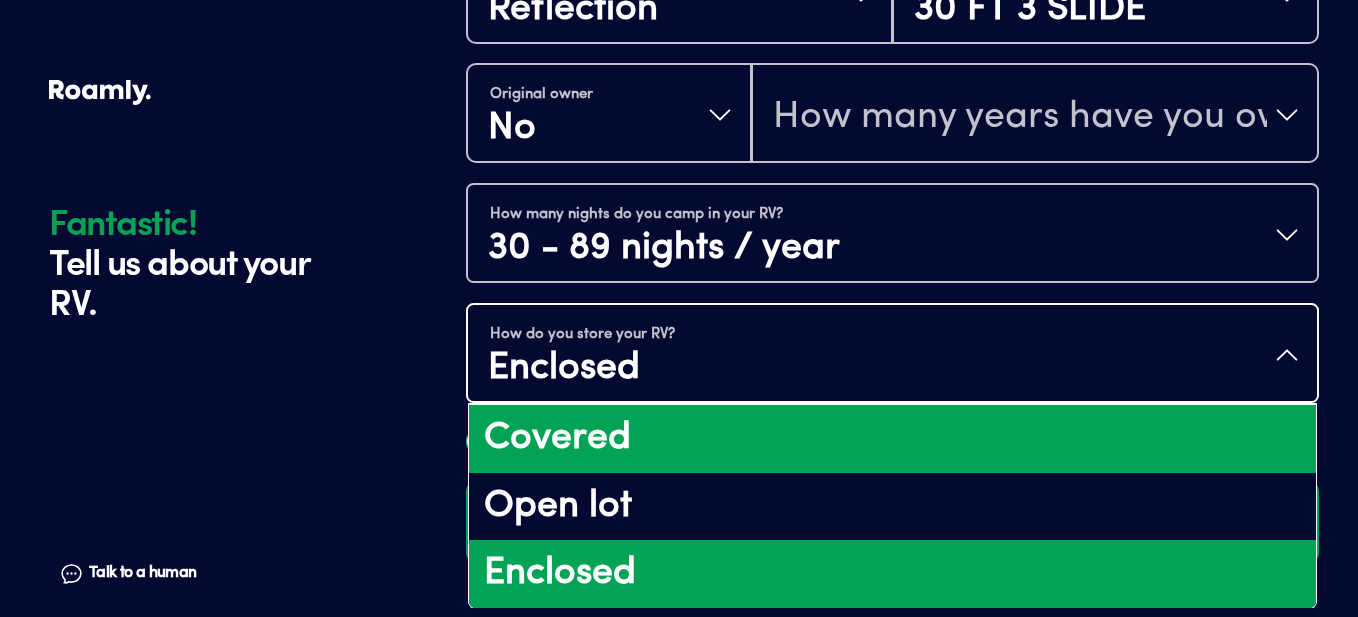 click on "Covered" at bounding box center [892, 439] 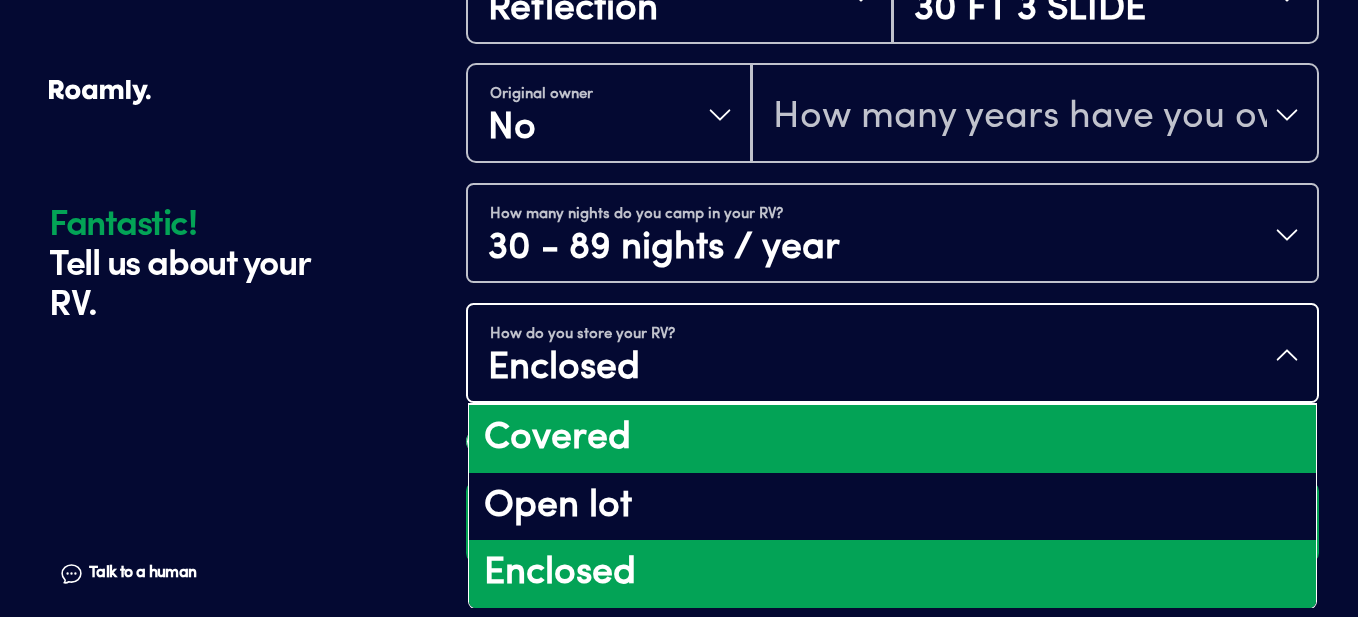 scroll, scrollTop: 0, scrollLeft: 0, axis: both 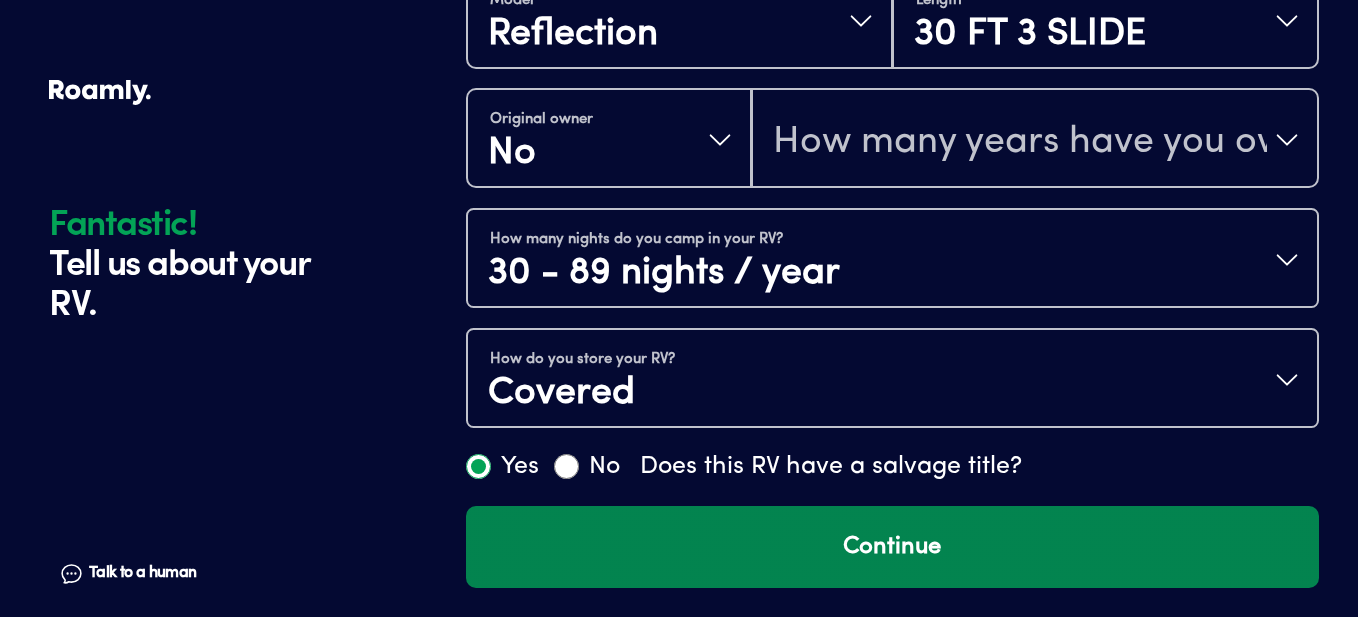 click on "Continue" at bounding box center (892, 547) 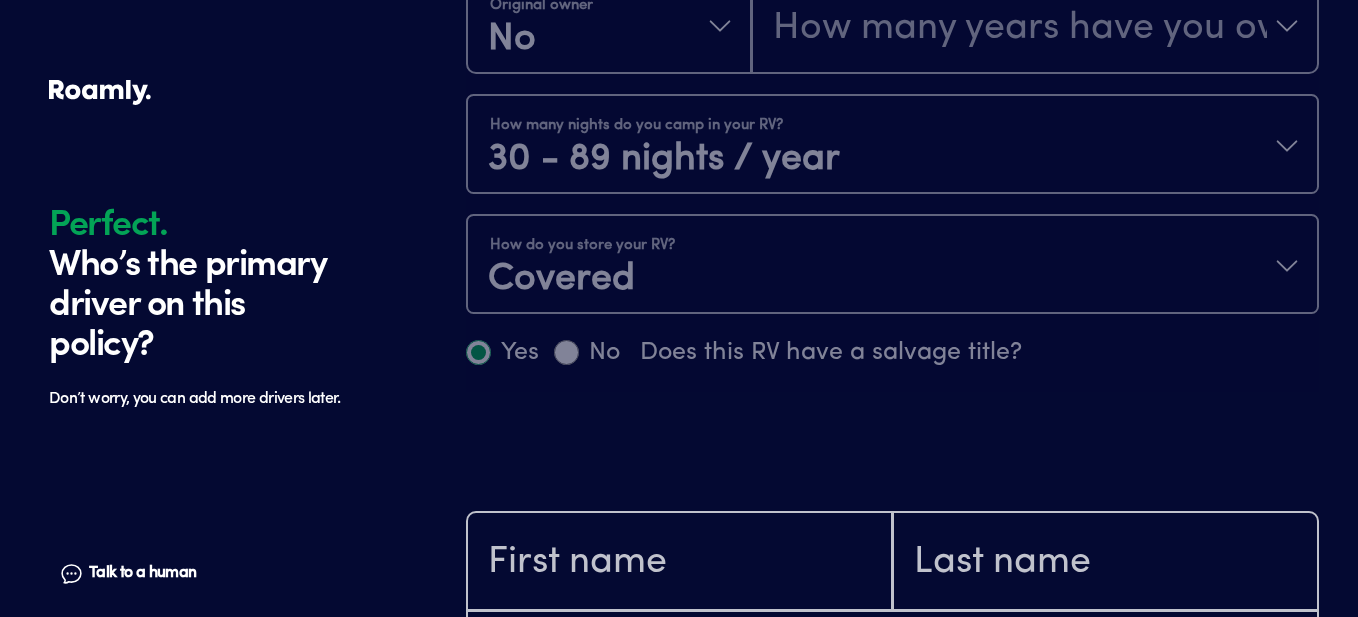 scroll, scrollTop: 1184, scrollLeft: 0, axis: vertical 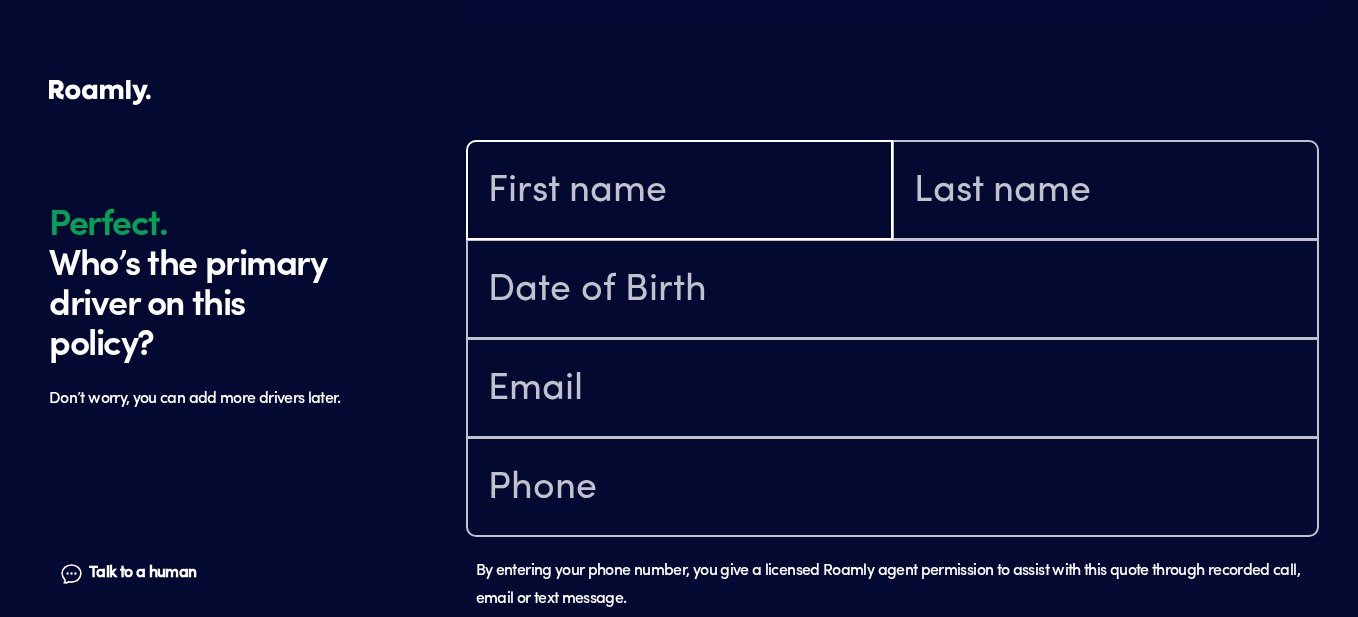 click at bounding box center [679, 192] 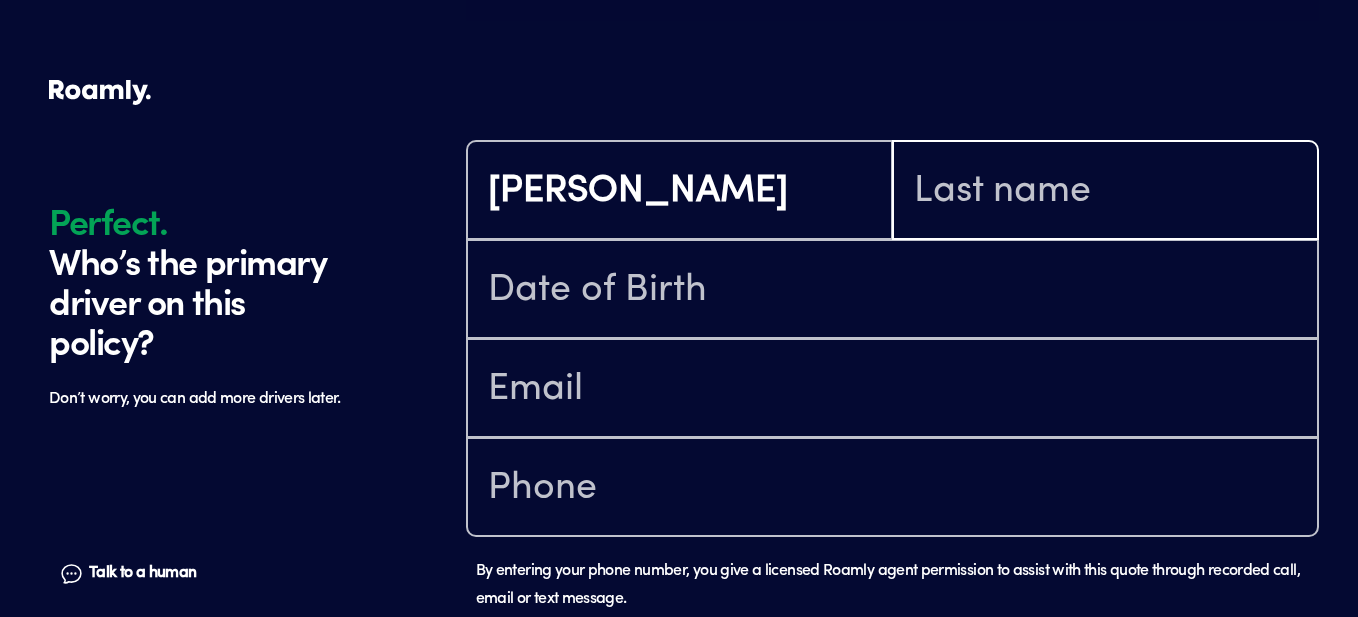 type on "[PERSON_NAME]" 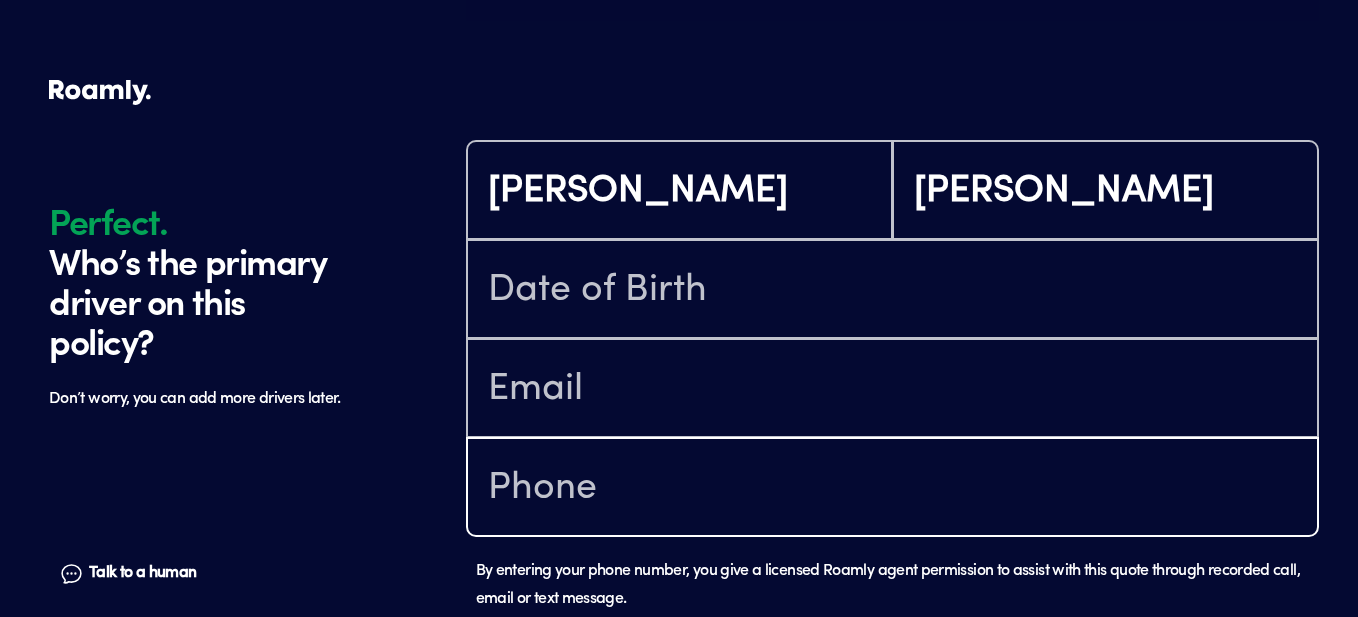 type on "[PHONE_NUMBER]" 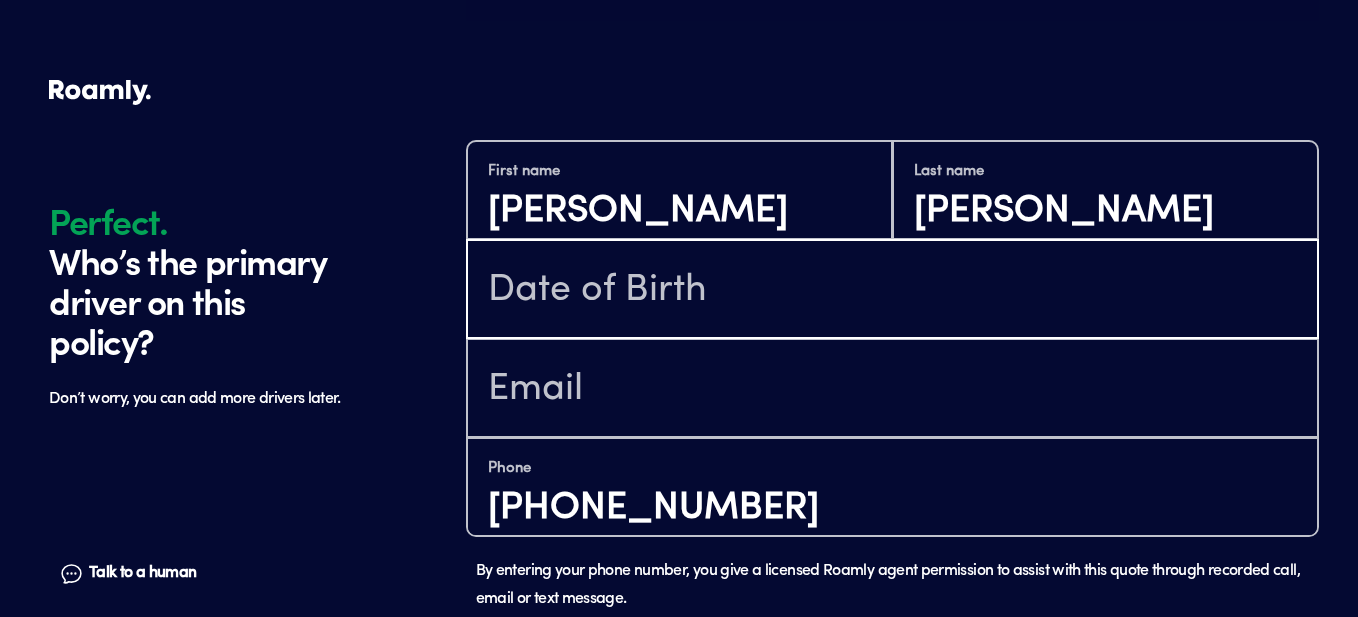 click at bounding box center (892, 291) 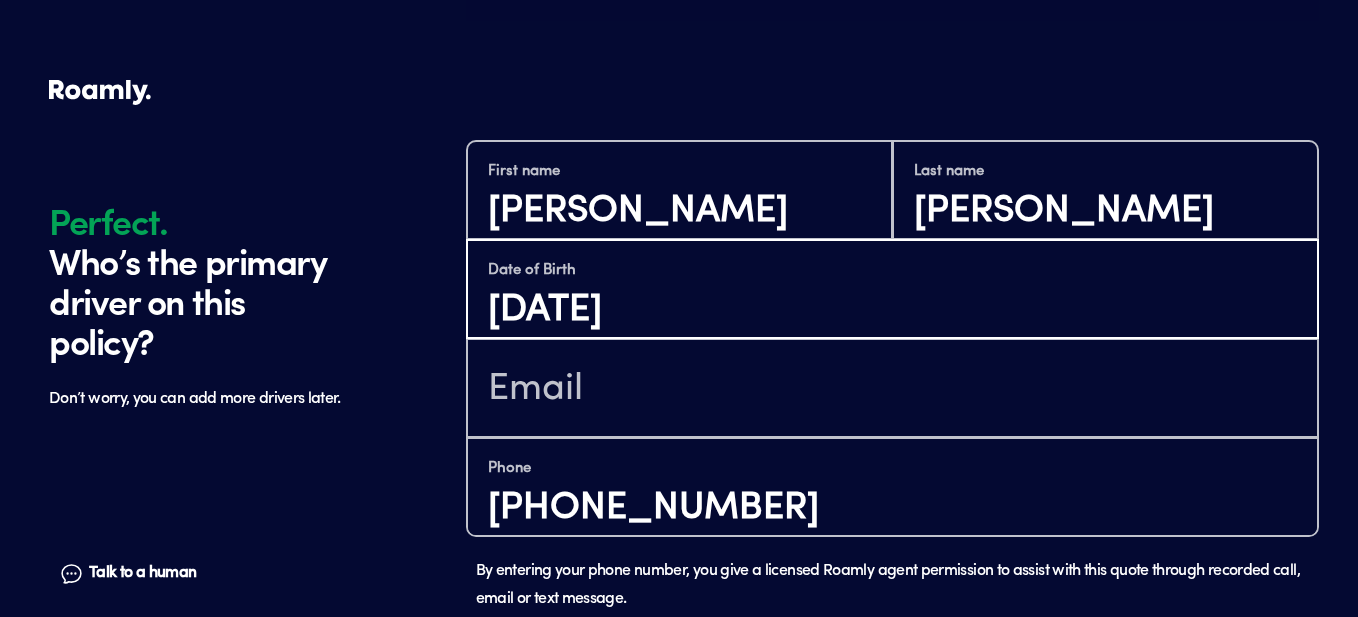 type on "[DATE]" 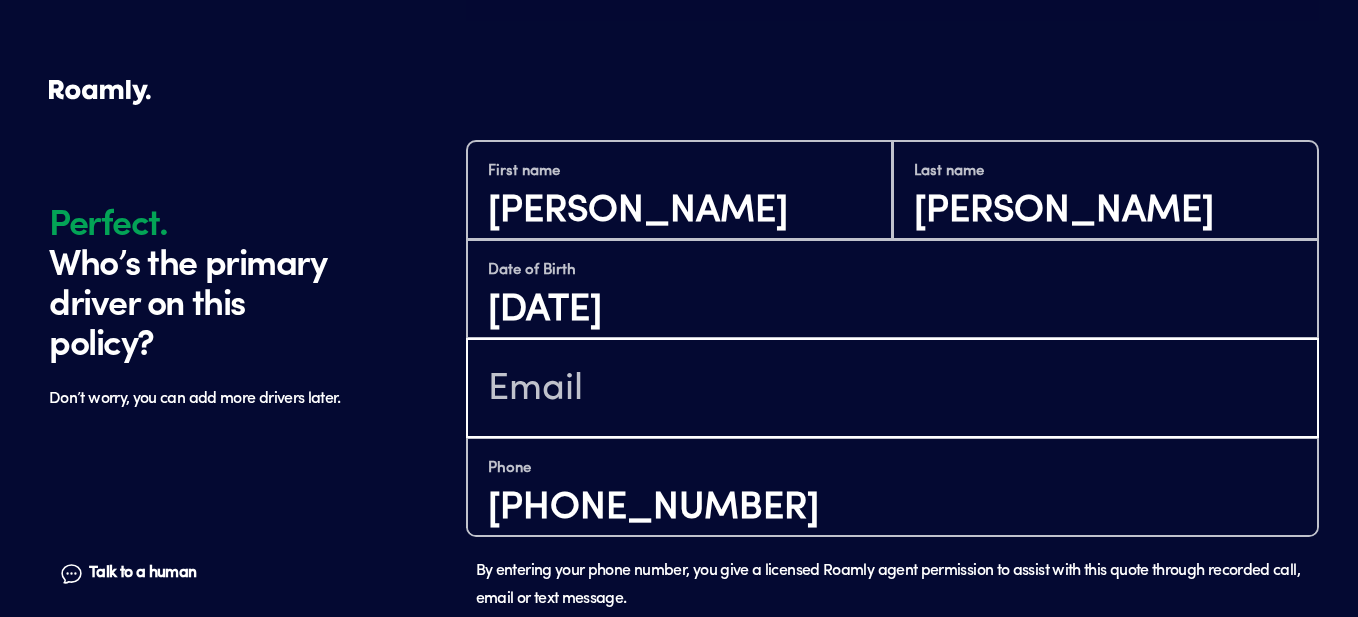 click at bounding box center [892, 390] 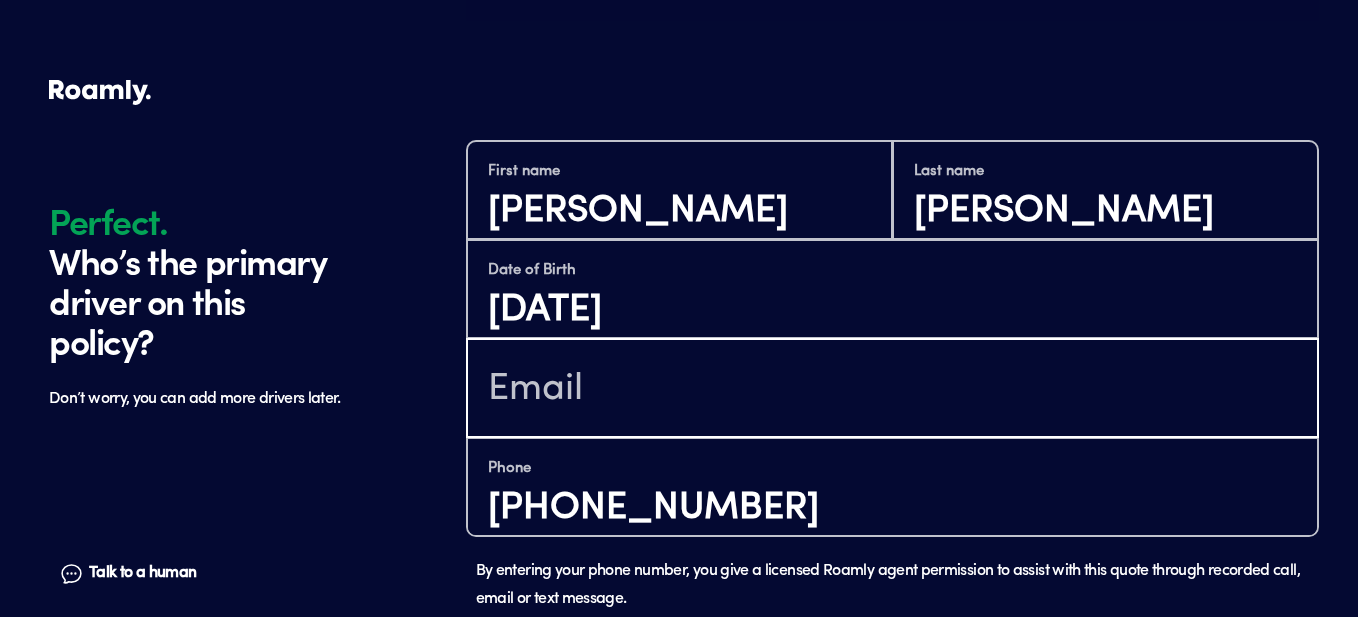 type on "[EMAIL_ADDRESS][DOMAIN_NAME]" 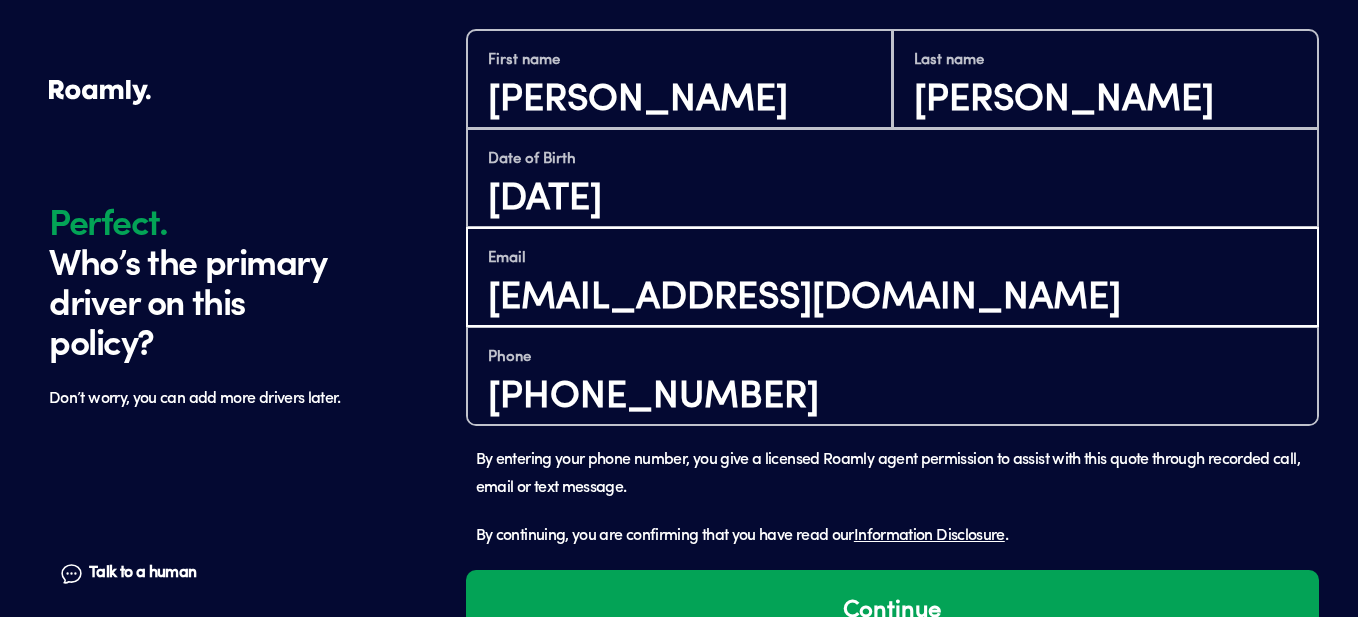 scroll, scrollTop: 1359, scrollLeft: 0, axis: vertical 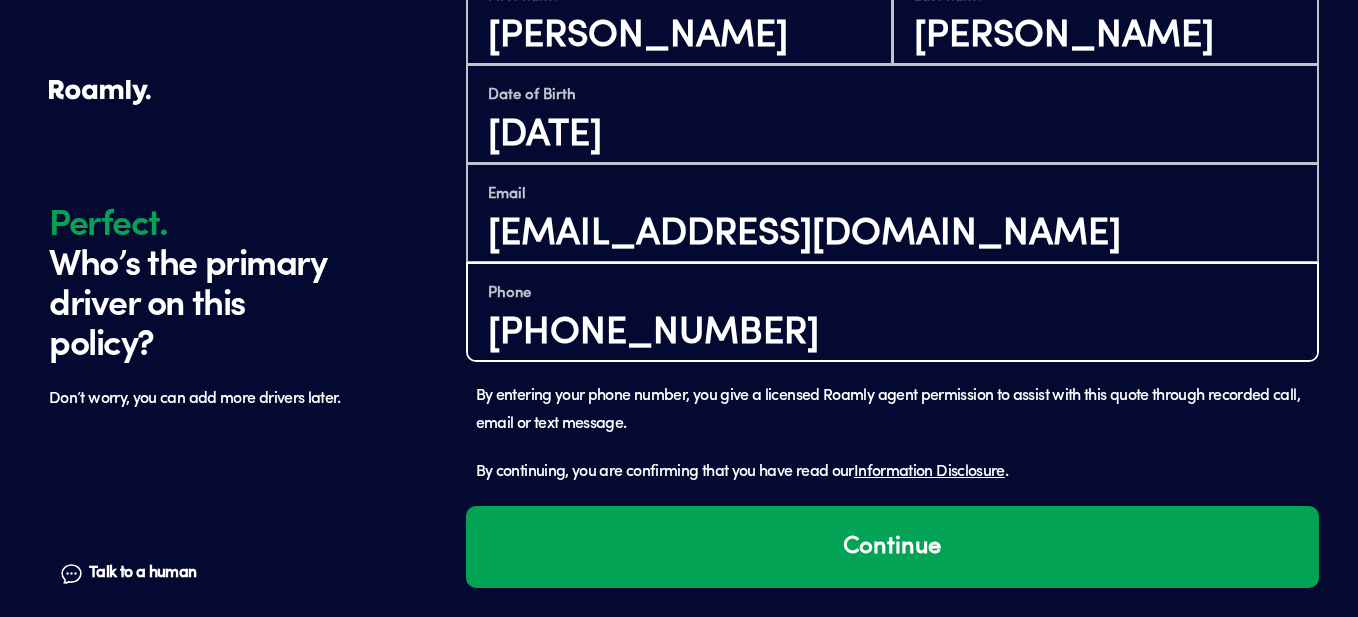 click on "[PHONE_NUMBER]" at bounding box center [892, 333] 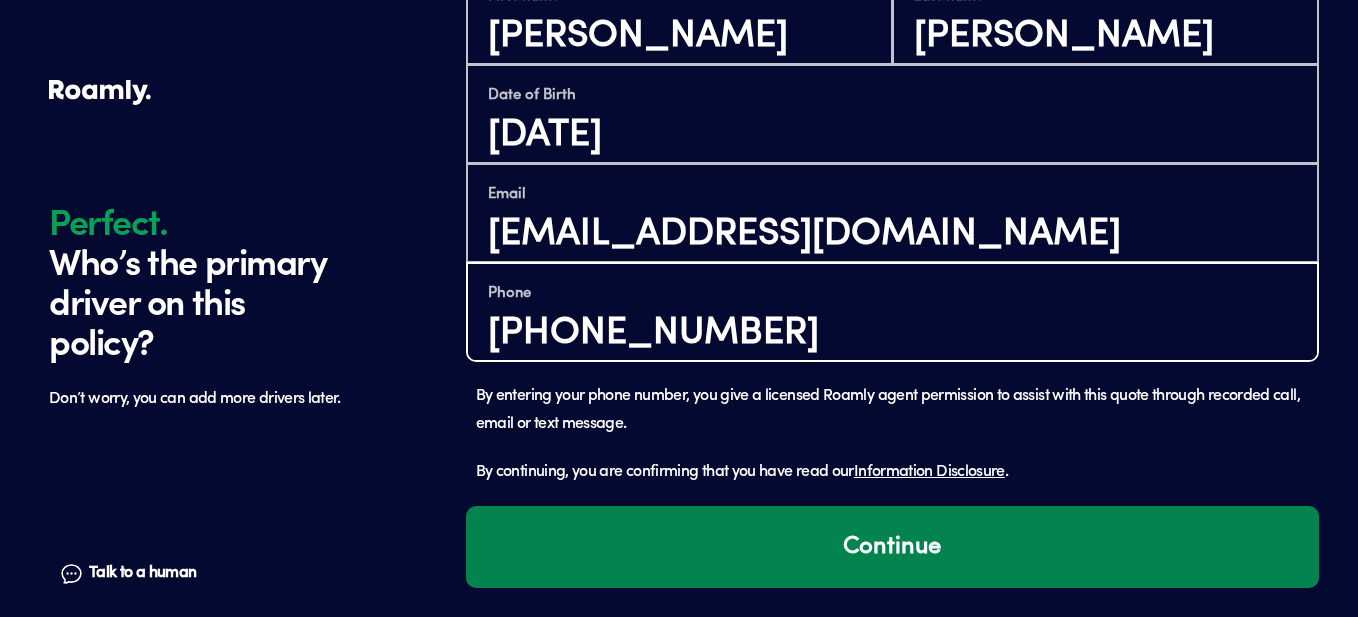 type on "[PHONE_NUMBER]" 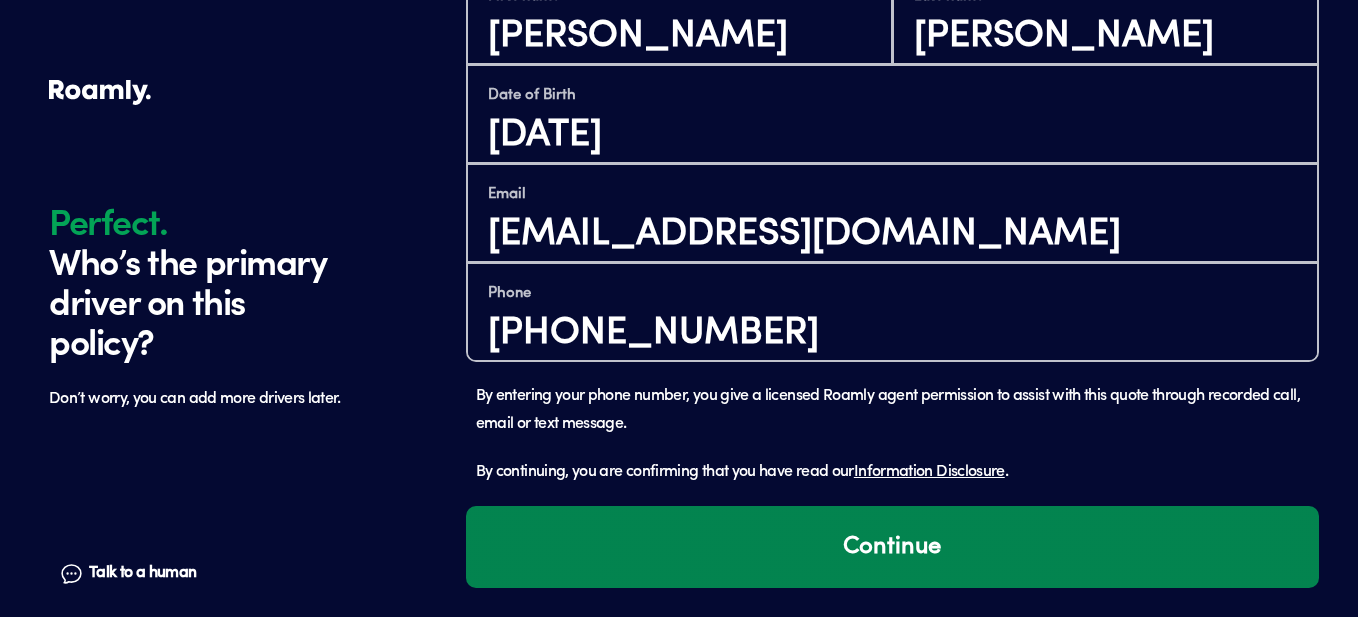 click on "Continue" at bounding box center (892, 547) 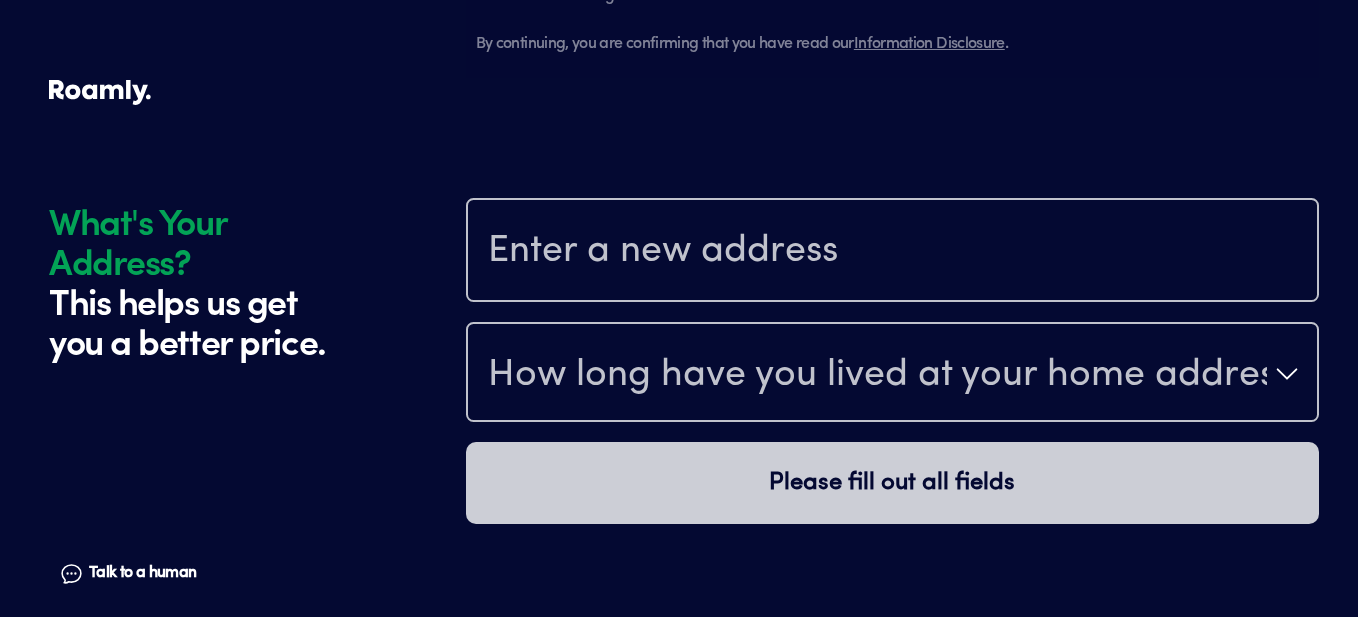 scroll, scrollTop: 1884, scrollLeft: 0, axis: vertical 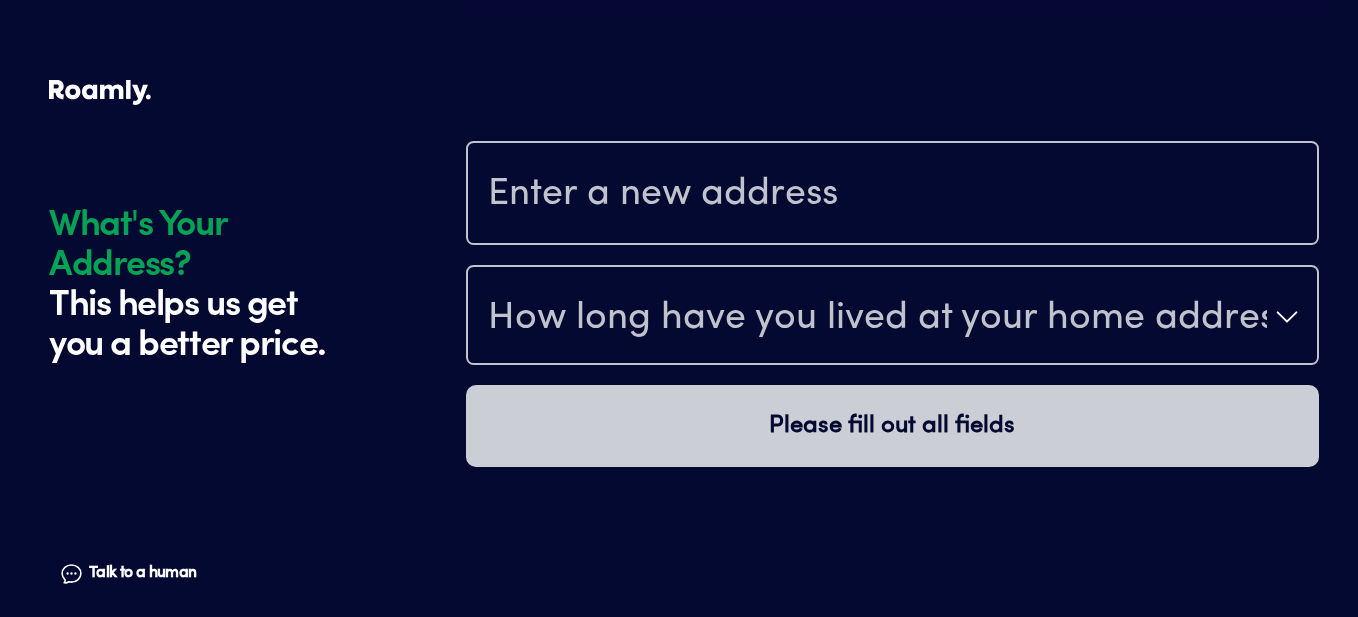 click at bounding box center [892, 195] 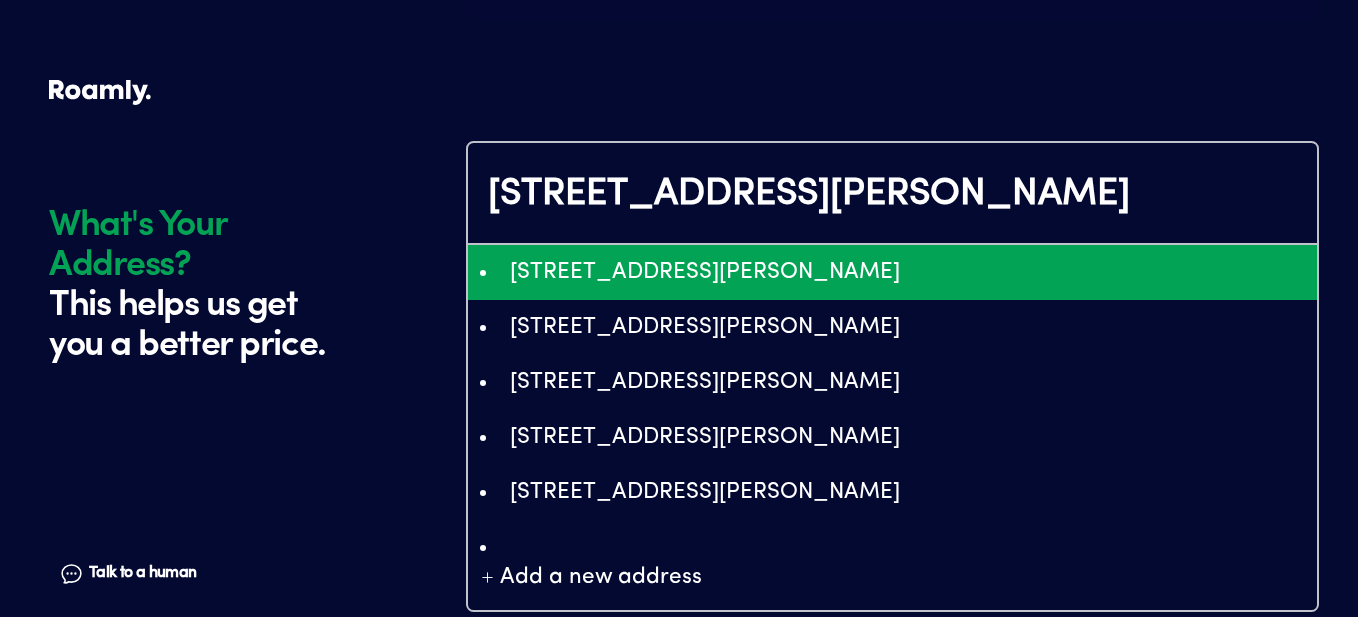 type on "ChIJPcxJw8Uo6IARJsq9uqhktik" 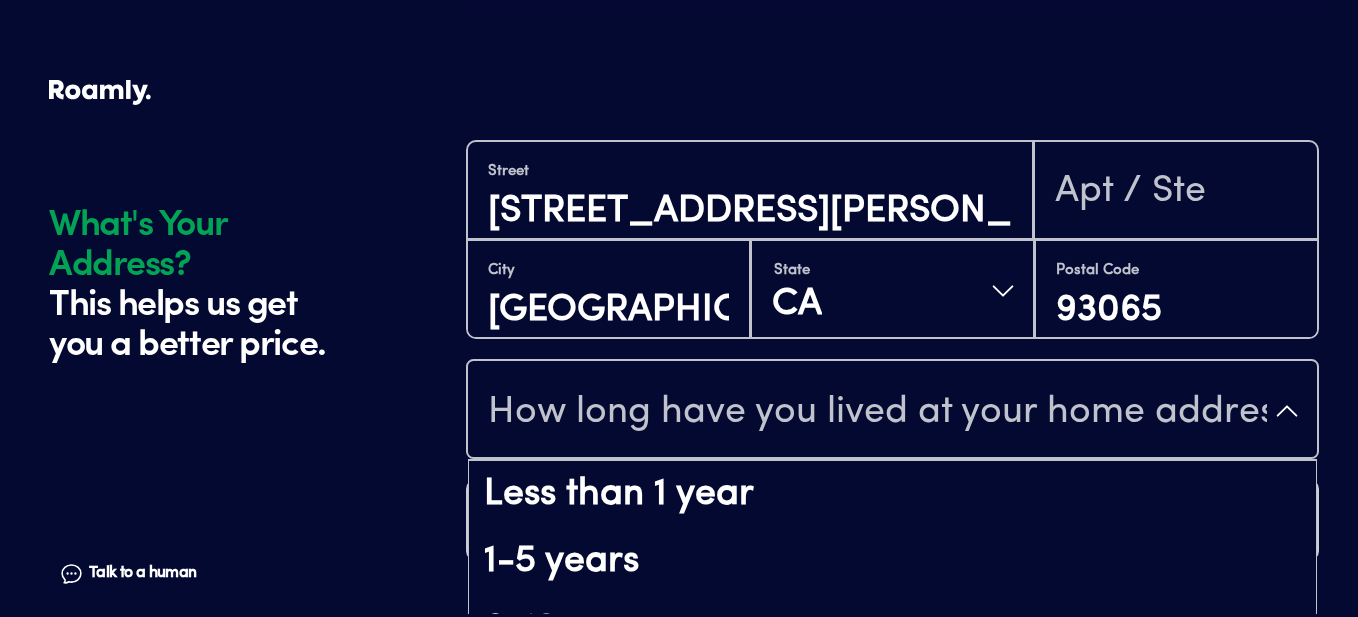 click on "How long have you lived at your home address?" at bounding box center (877, 413) 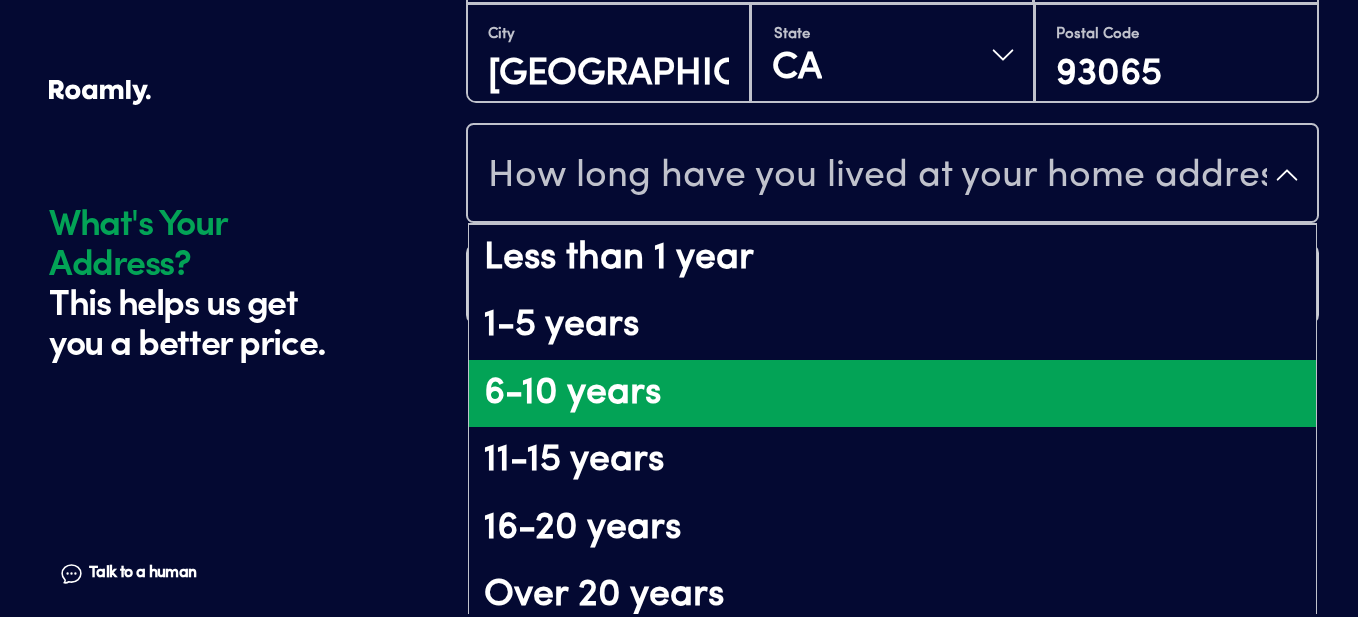 scroll, scrollTop: 252, scrollLeft: 0, axis: vertical 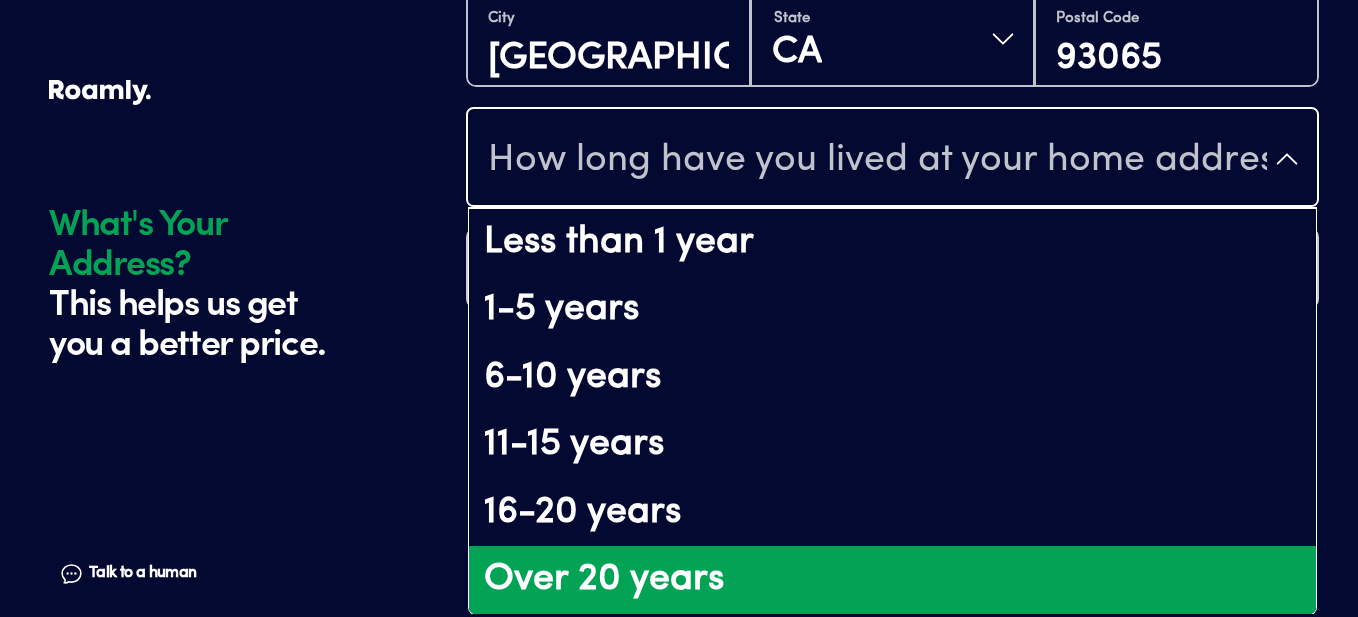 click on "Over 20 years" at bounding box center [892, 580] 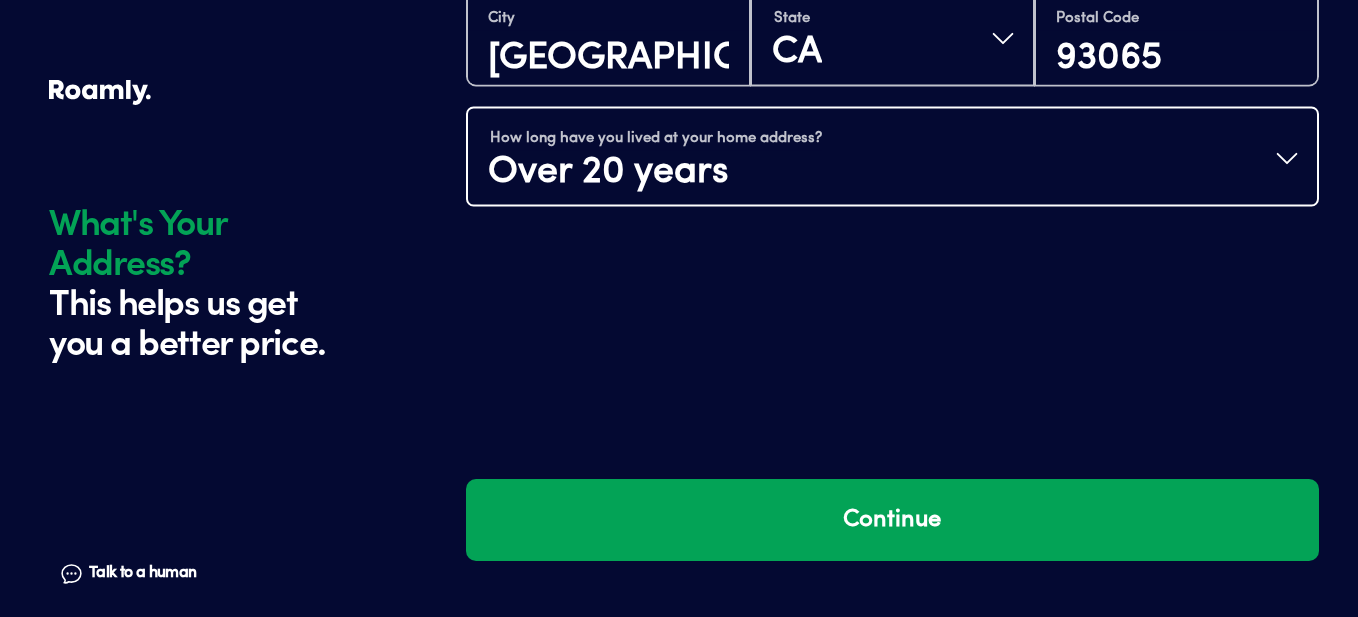 scroll, scrollTop: 0, scrollLeft: 0, axis: both 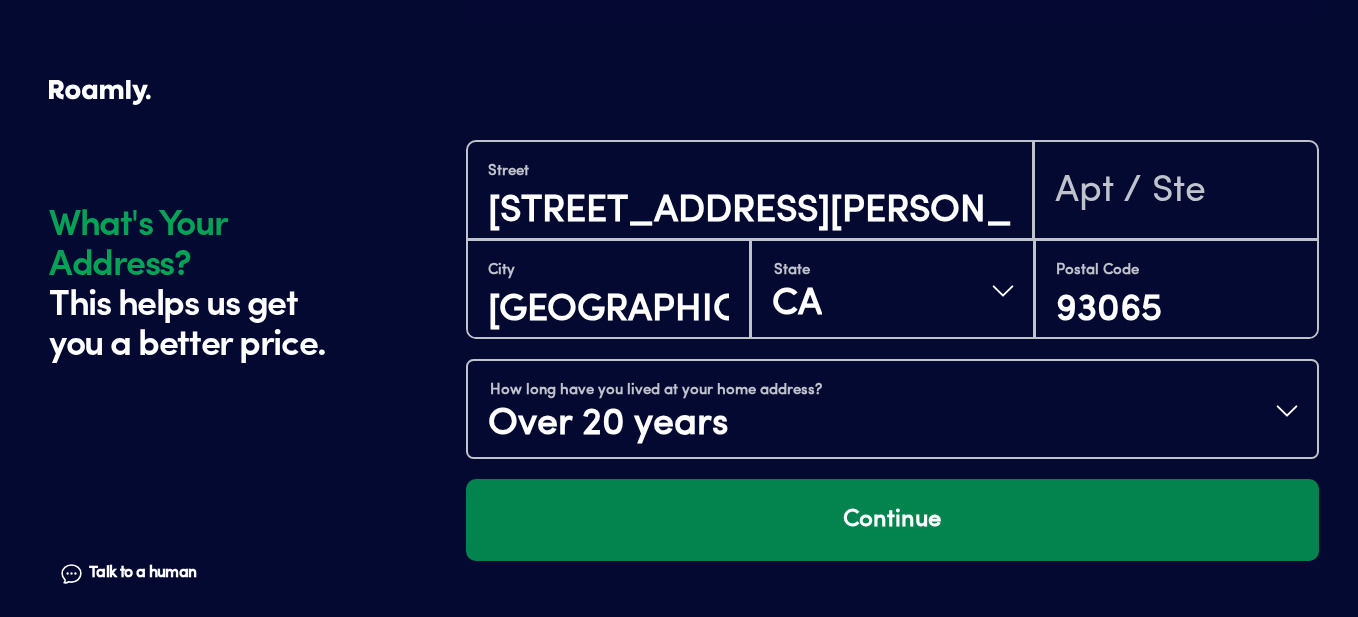 click on "Continue" at bounding box center (892, 520) 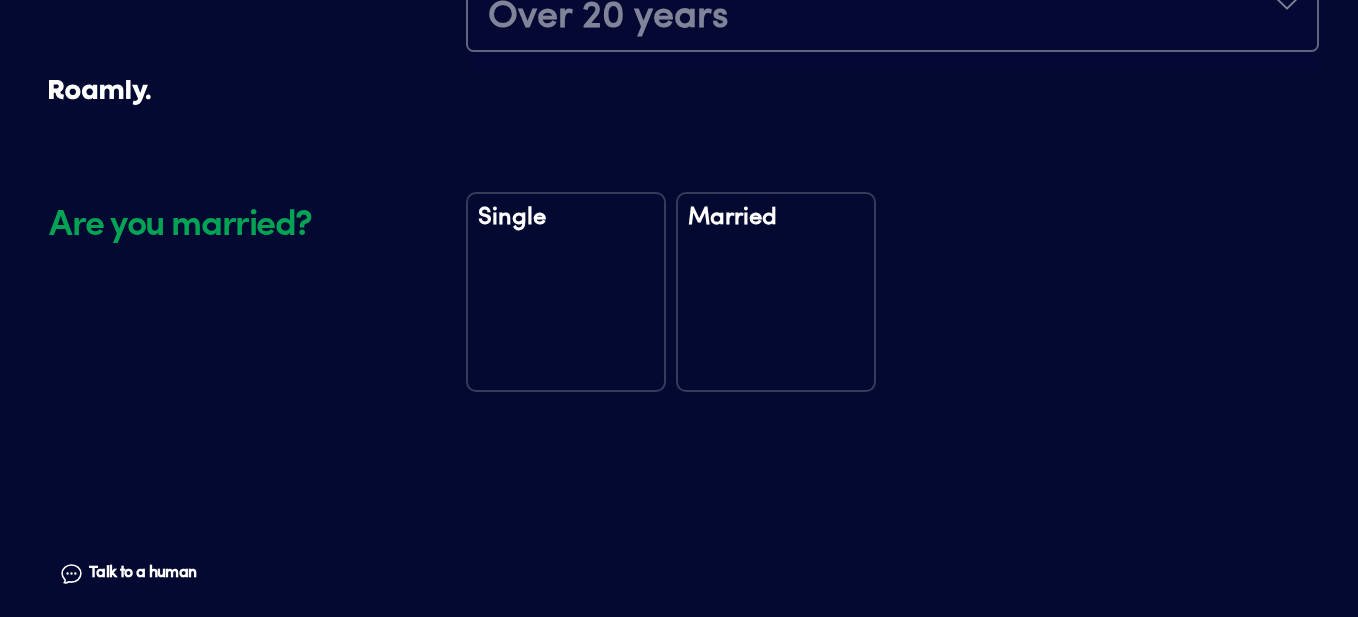 scroll, scrollTop: 2355, scrollLeft: 0, axis: vertical 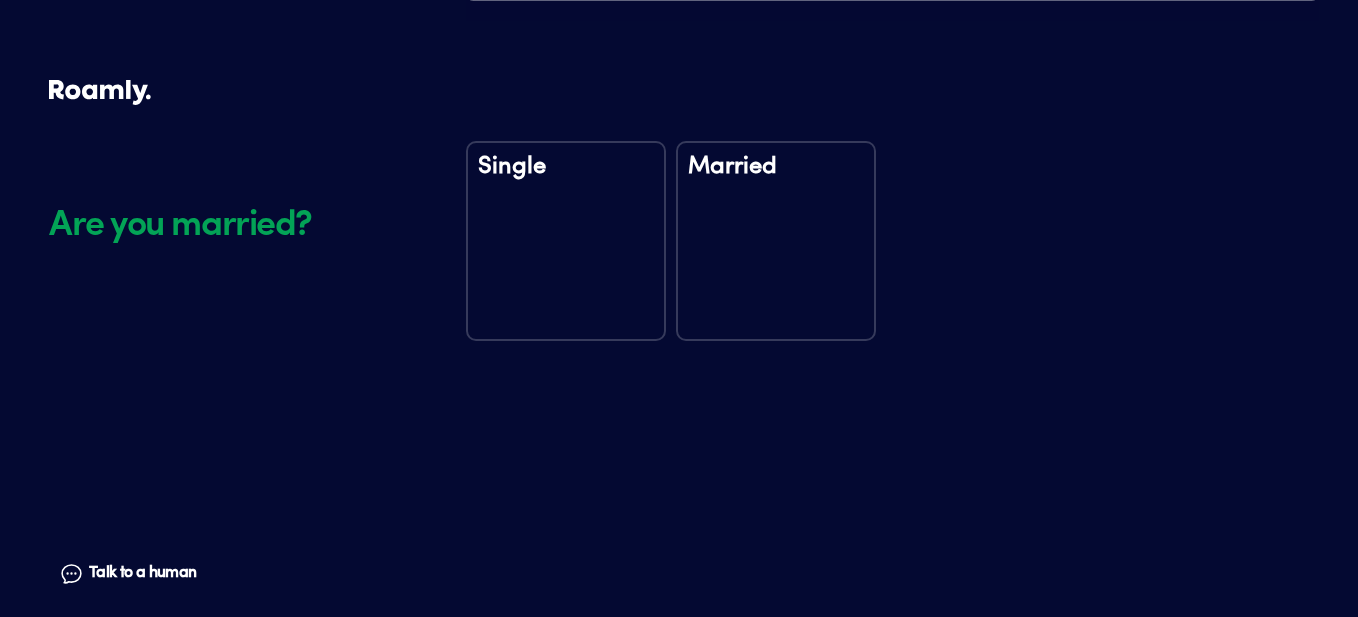 click on "Married" at bounding box center (776, 185) 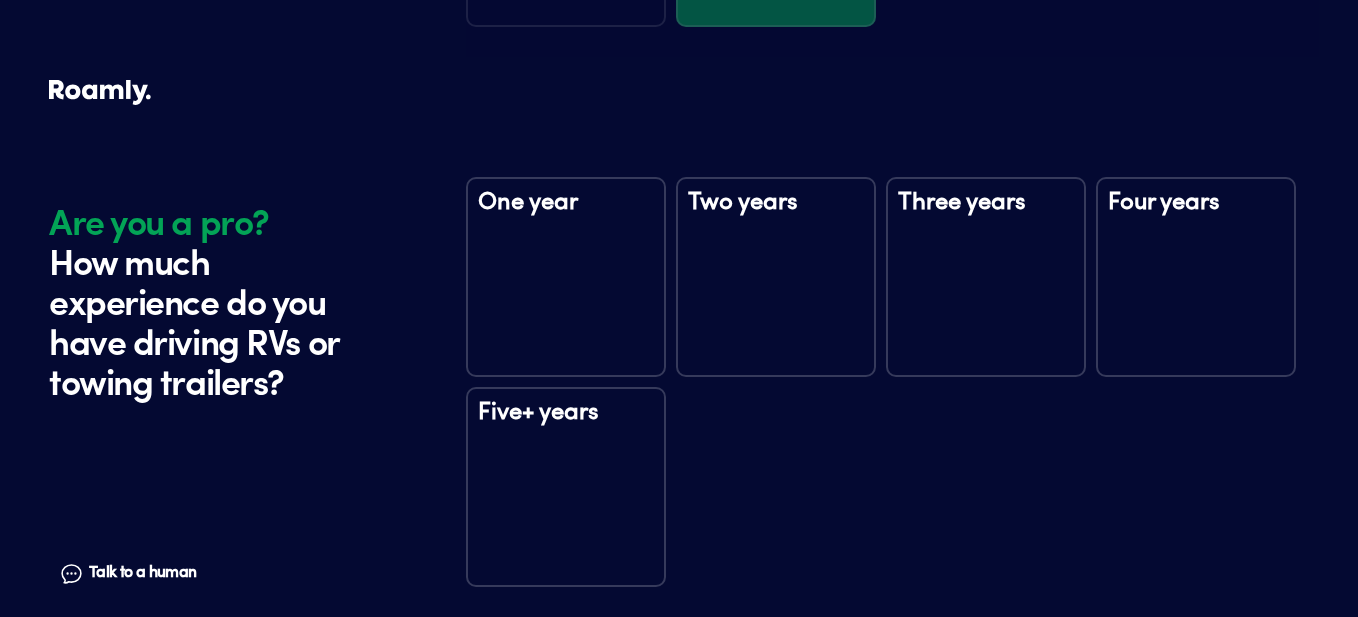 scroll, scrollTop: 2745, scrollLeft: 0, axis: vertical 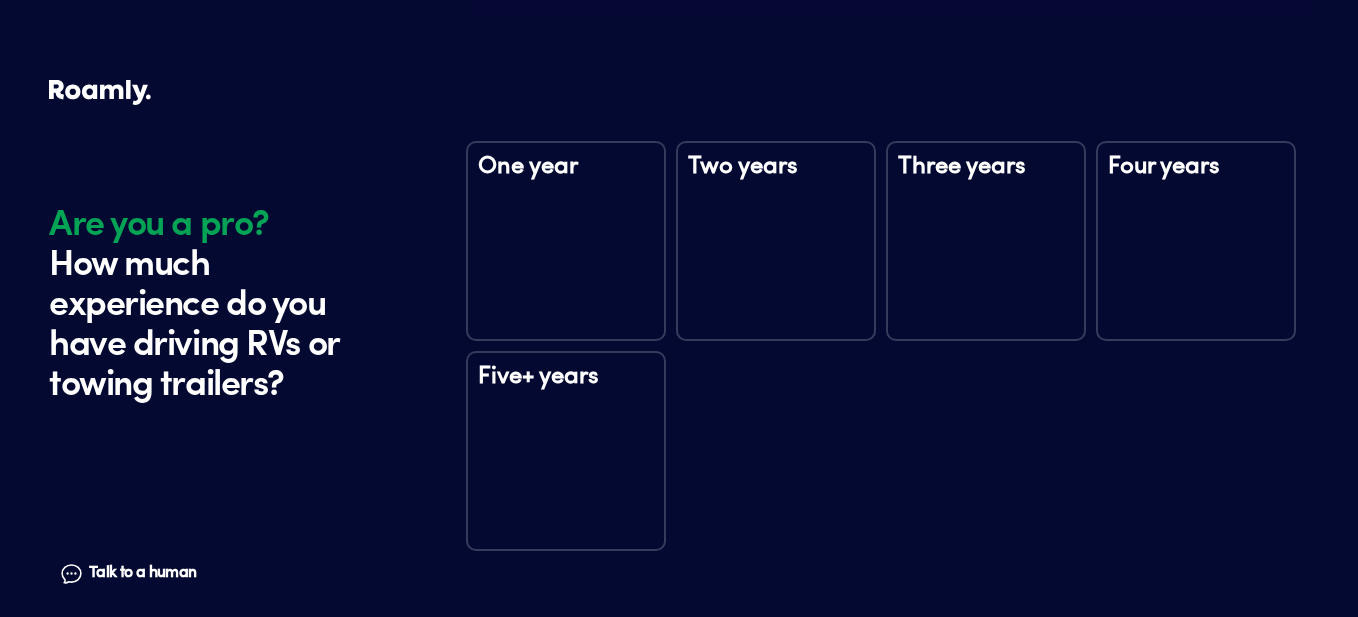 click on "Five+ years" at bounding box center [566, 395] 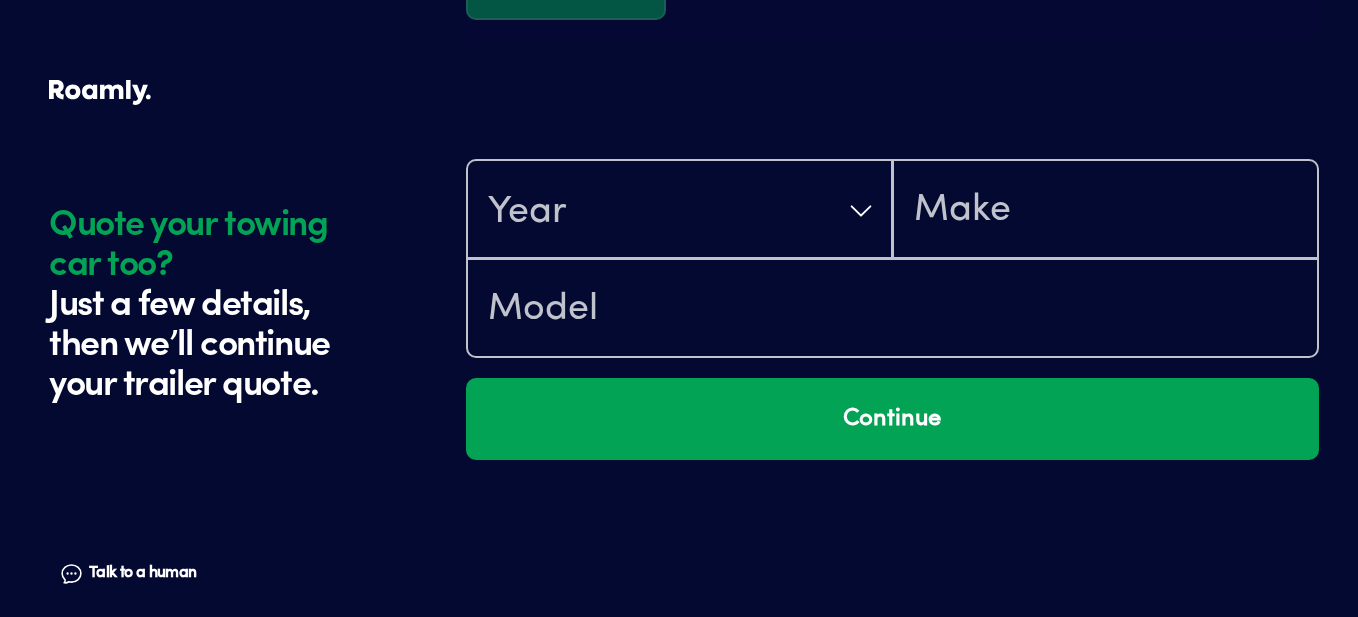 scroll, scrollTop: 3335, scrollLeft: 0, axis: vertical 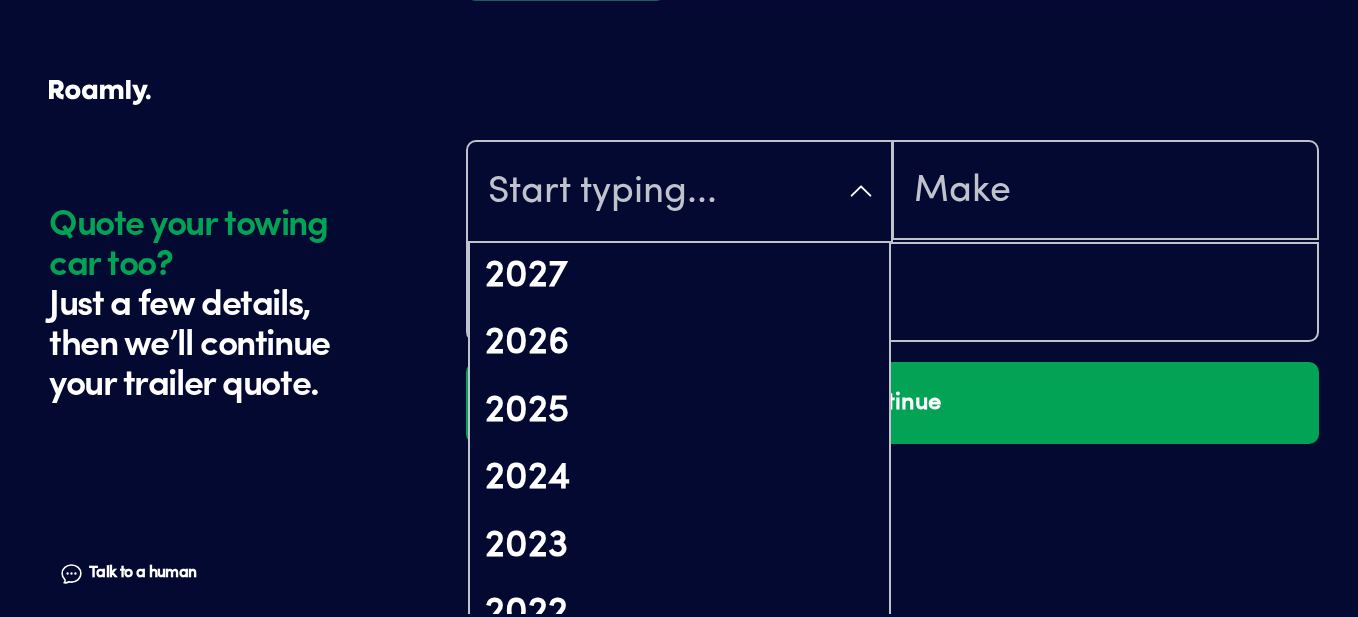 click at bounding box center (679, 193) 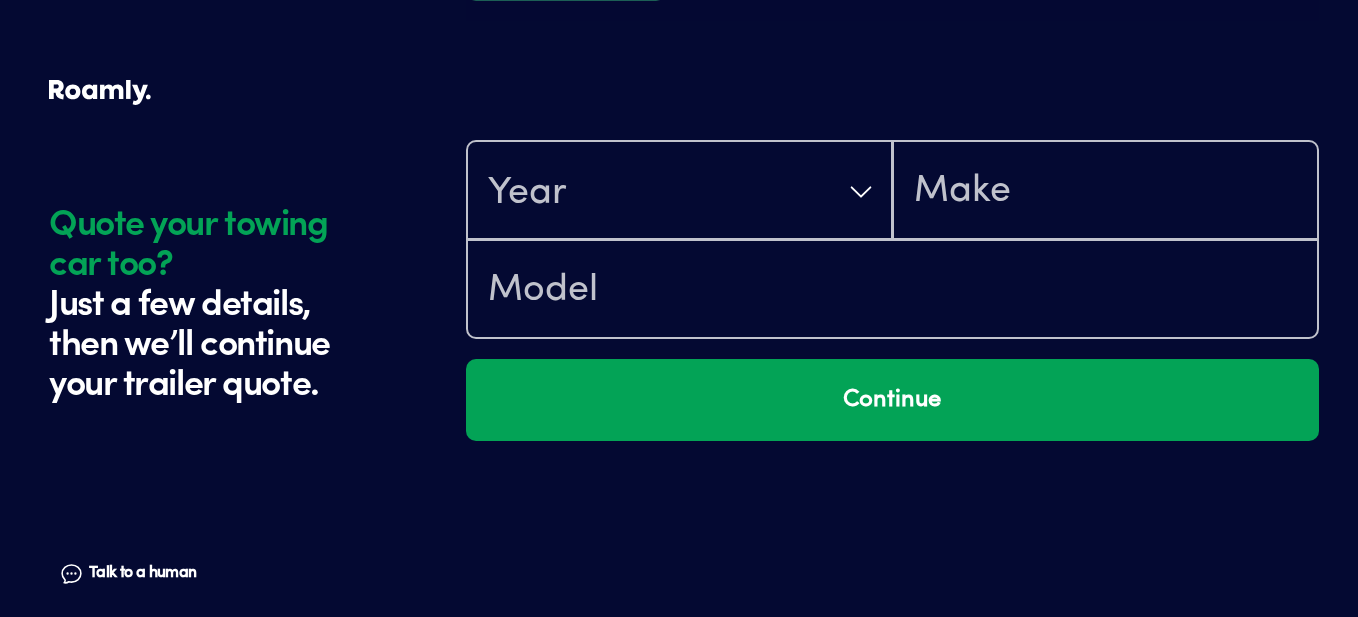 click on "Year Continue" at bounding box center [892, 308] 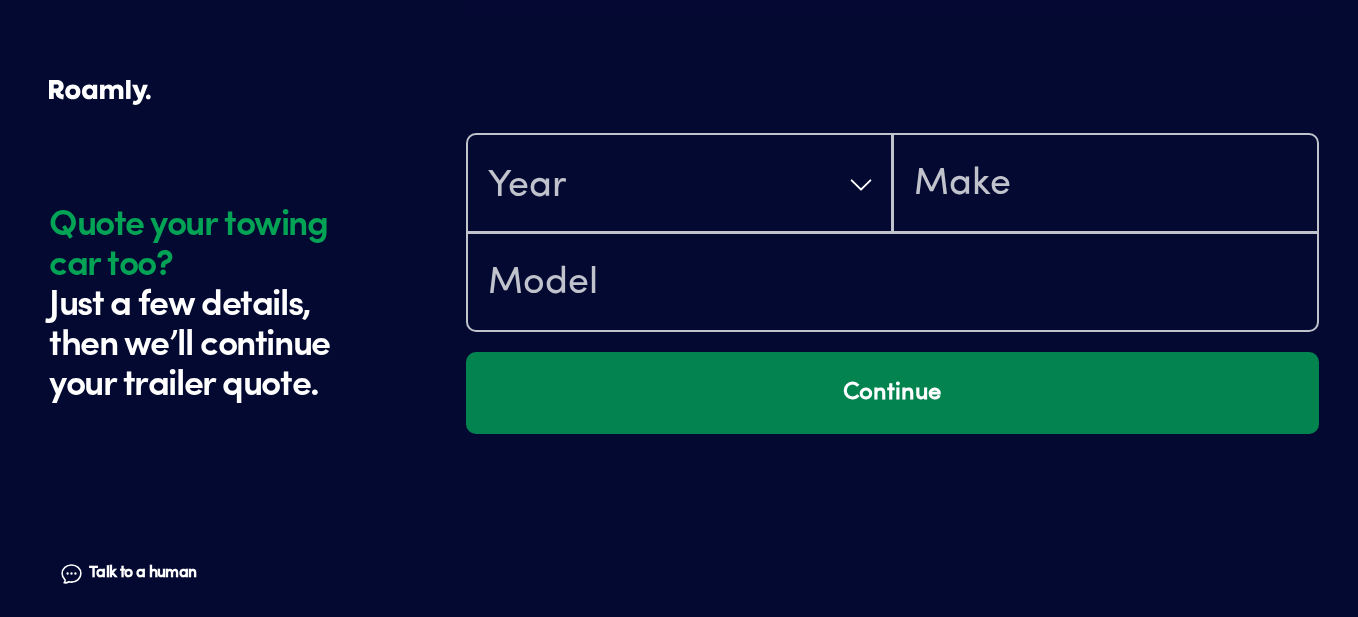 click on "Continue" at bounding box center (892, 393) 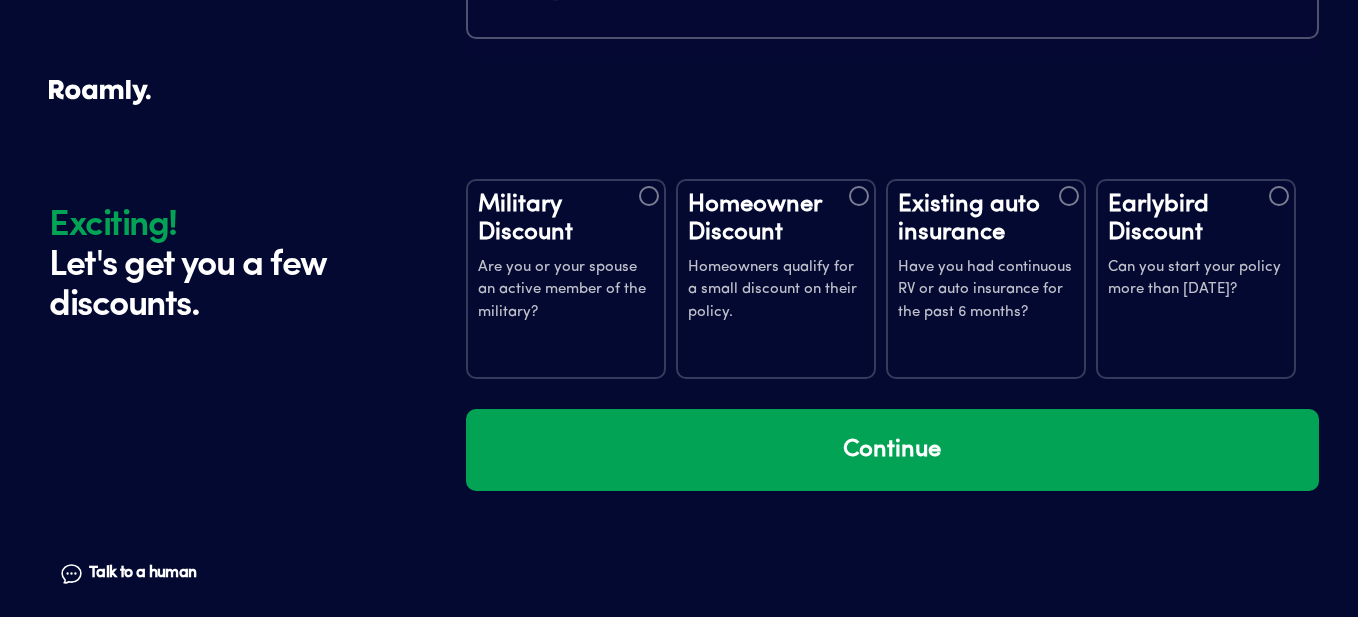 scroll, scrollTop: 3713, scrollLeft: 0, axis: vertical 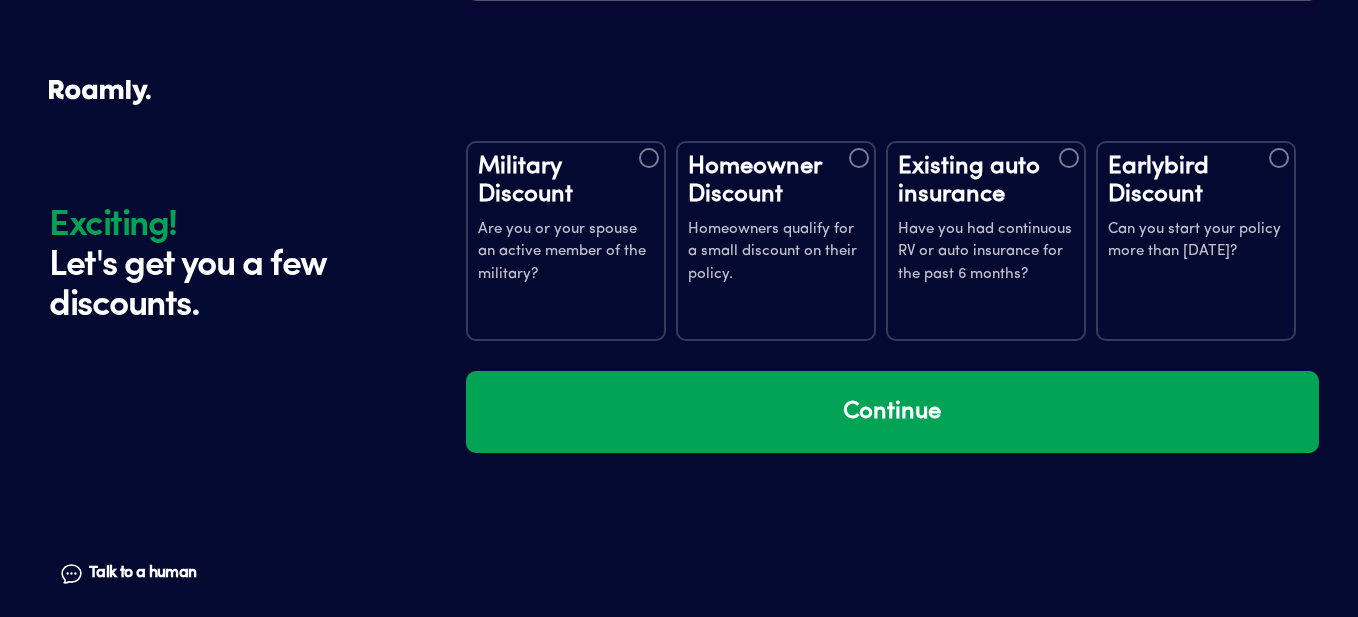 click at bounding box center (859, 158) 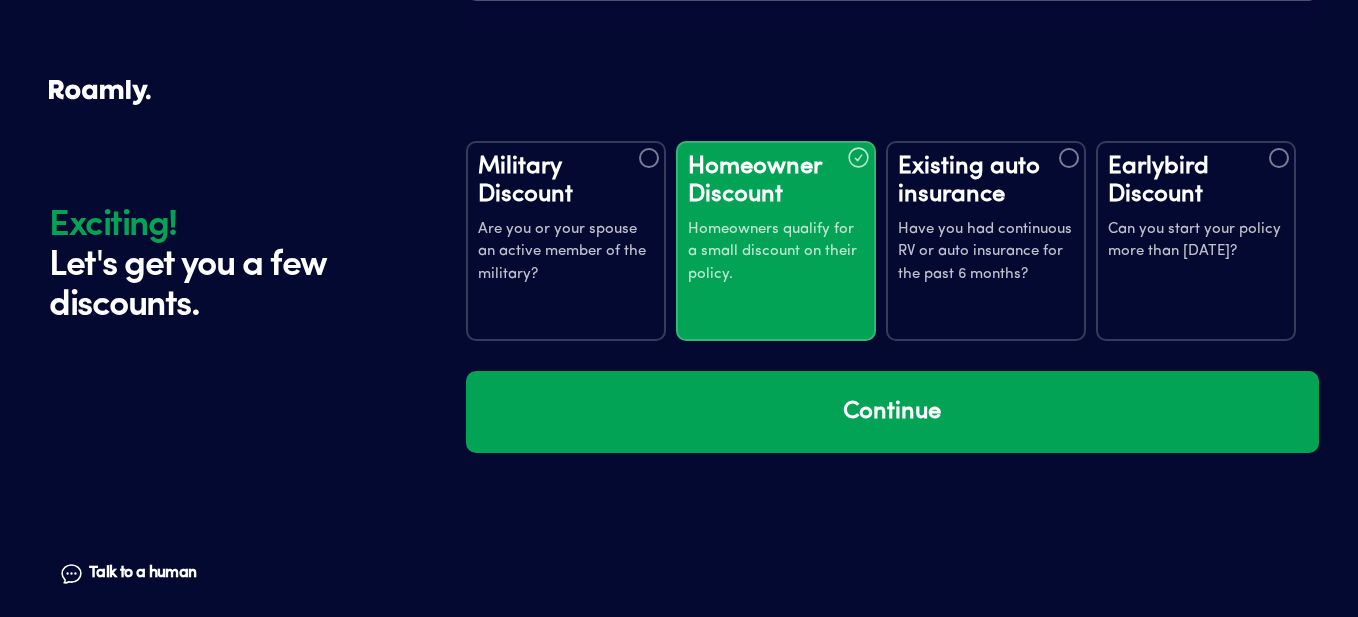 click at bounding box center [1069, 158] 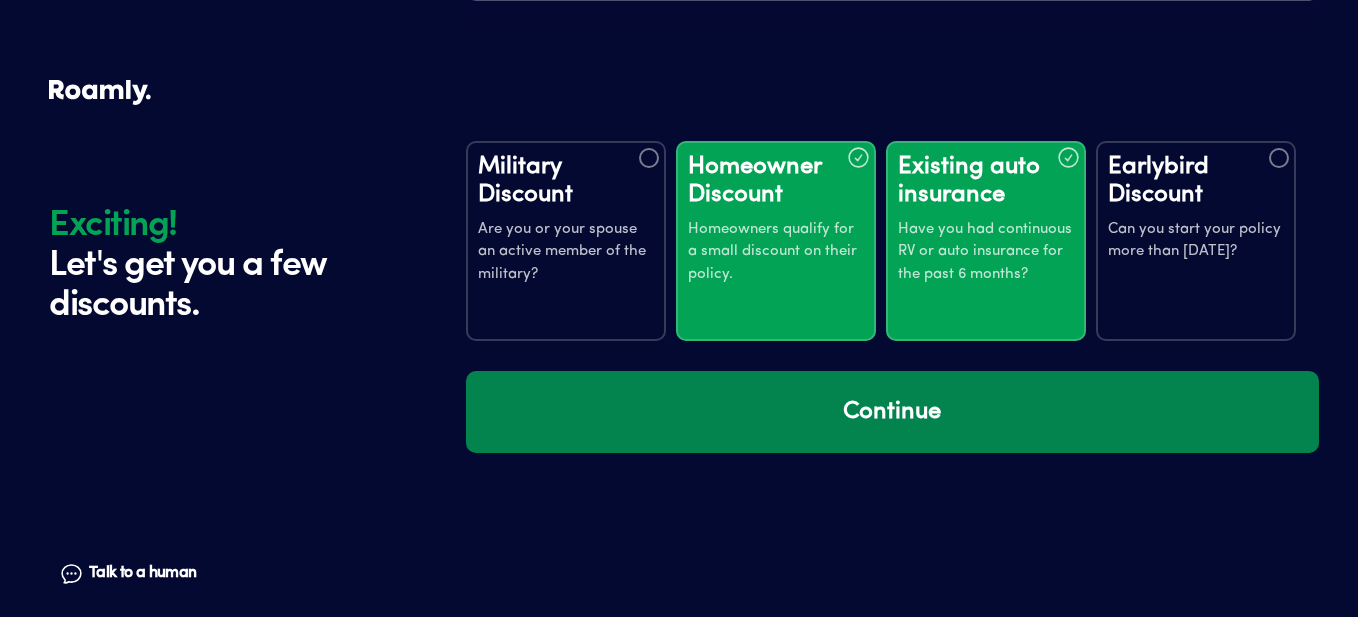 click on "Continue" at bounding box center [892, 412] 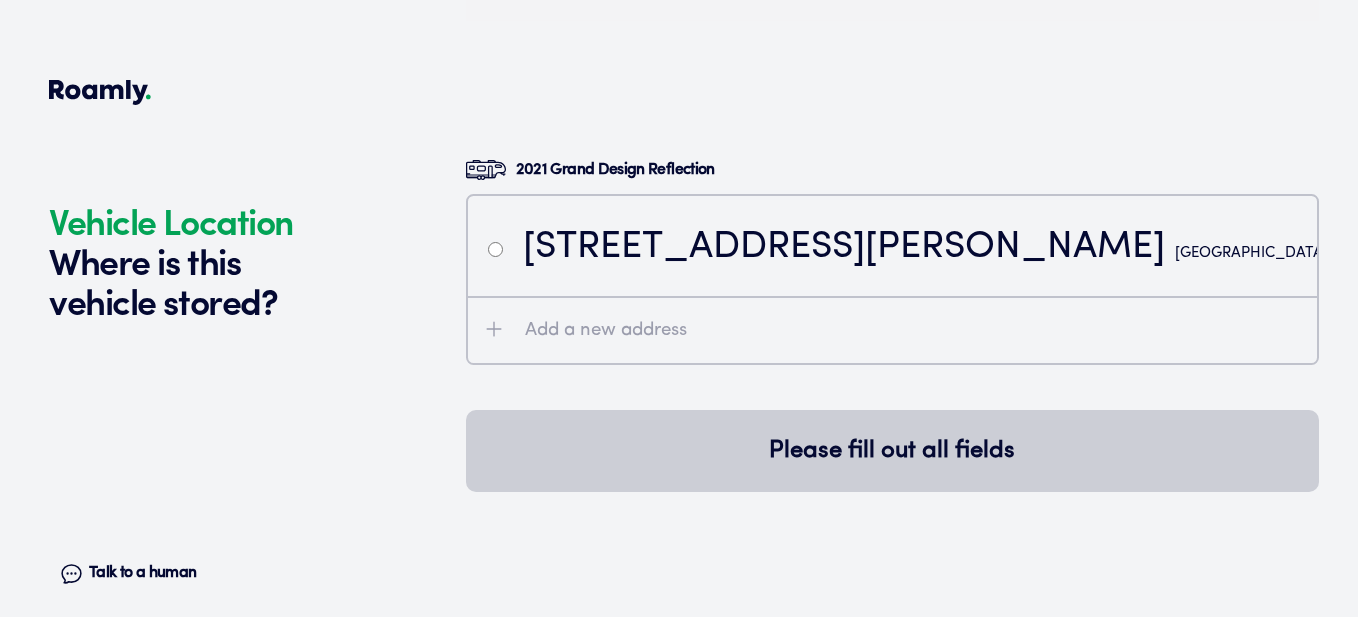 scroll, scrollTop: 4103, scrollLeft: 0, axis: vertical 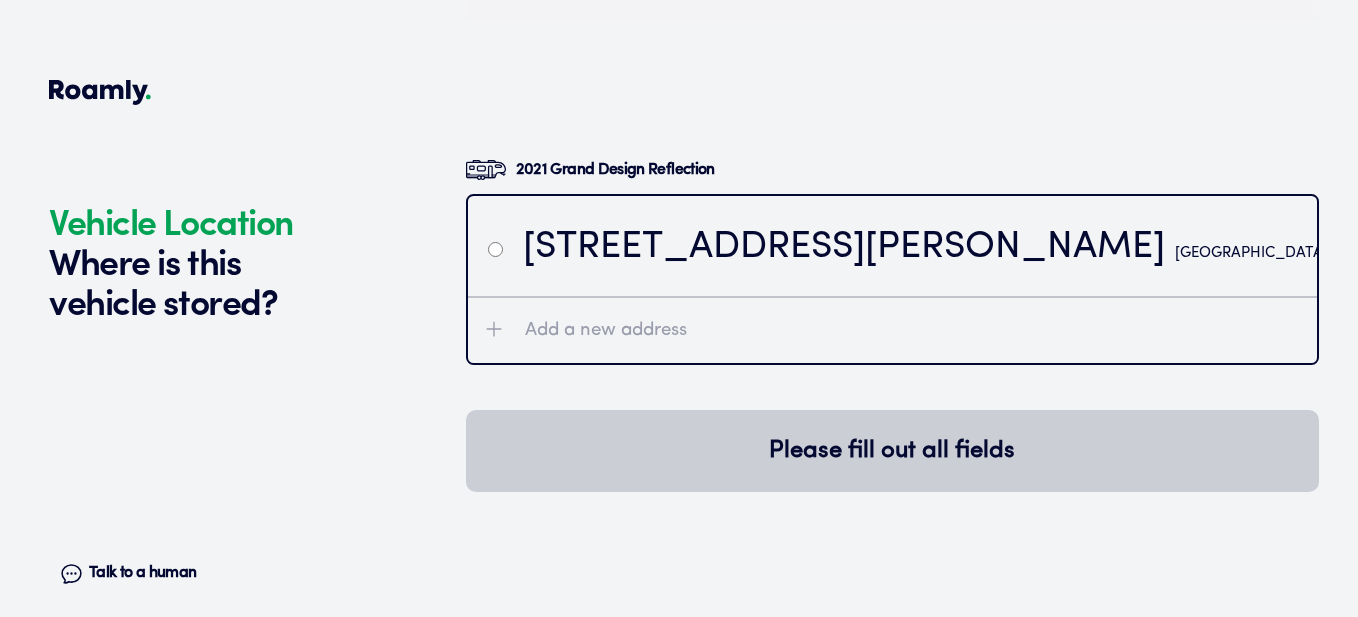 click at bounding box center [495, 249] 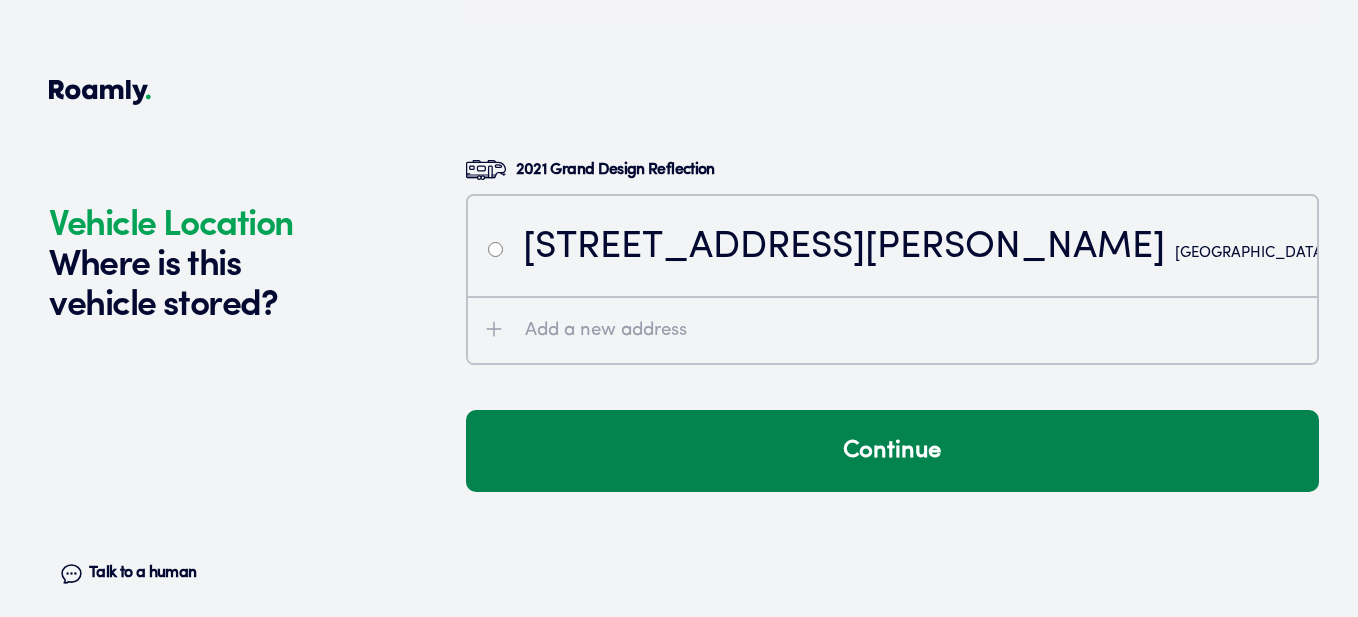 click on "Continue" at bounding box center (892, 451) 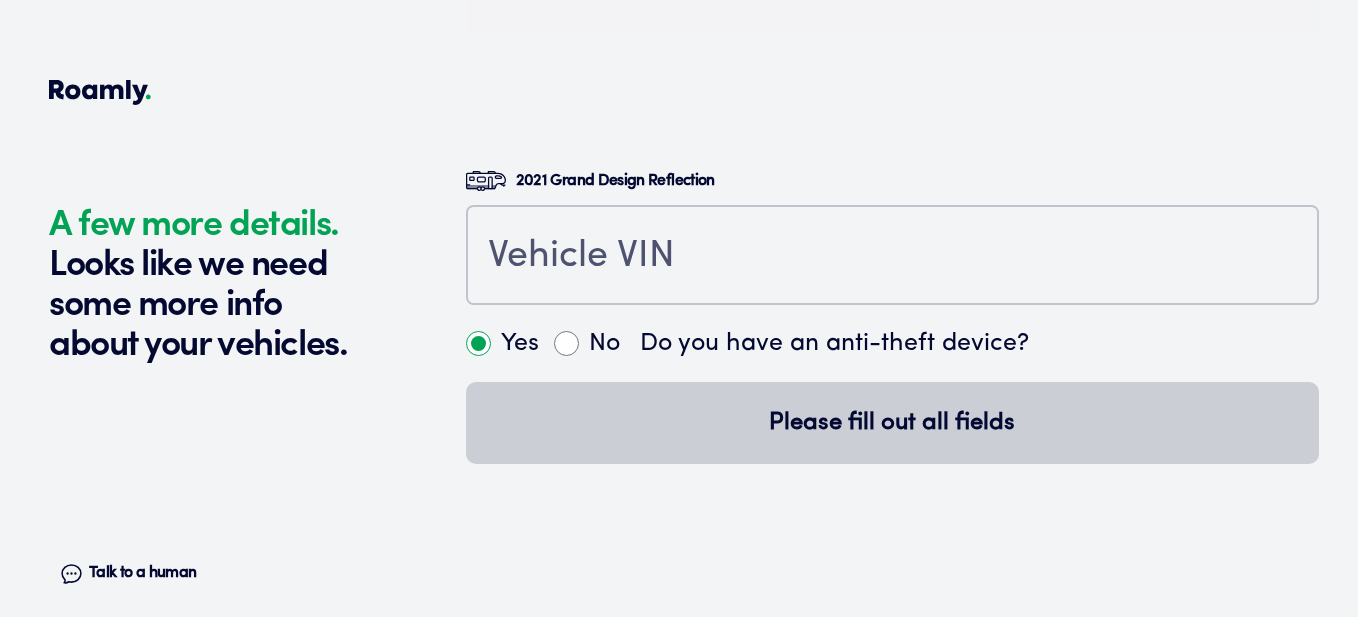 scroll, scrollTop: 4542, scrollLeft: 0, axis: vertical 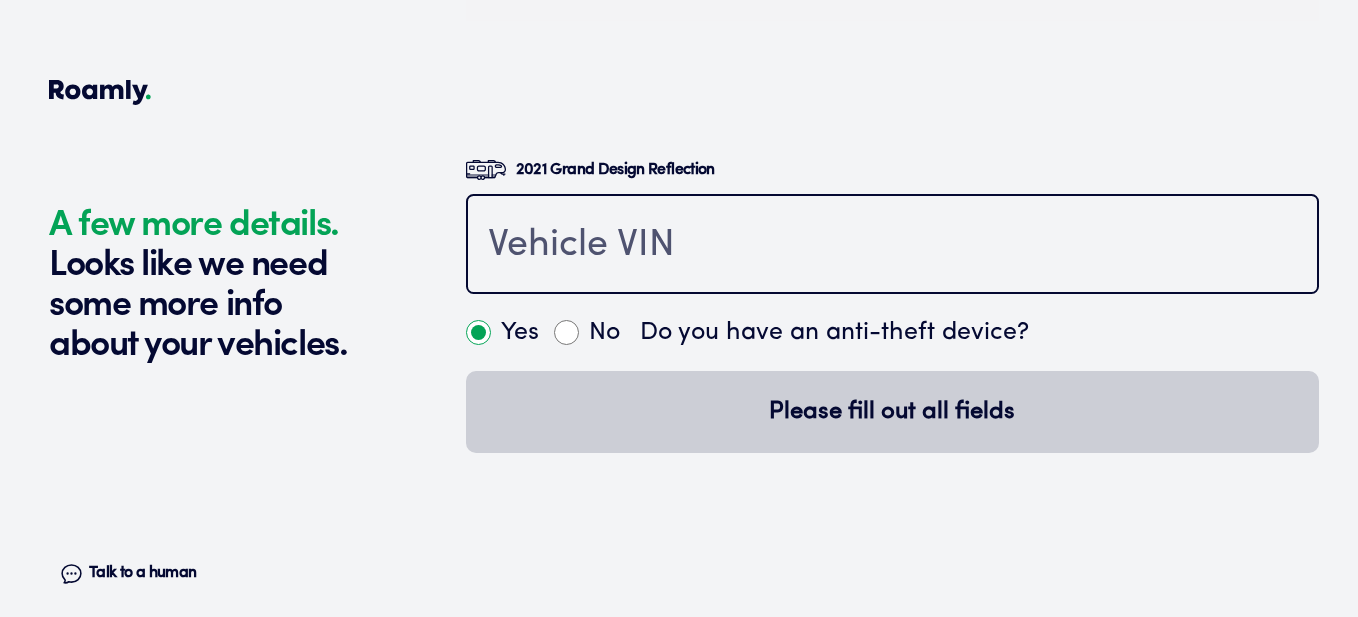 click at bounding box center (892, 246) 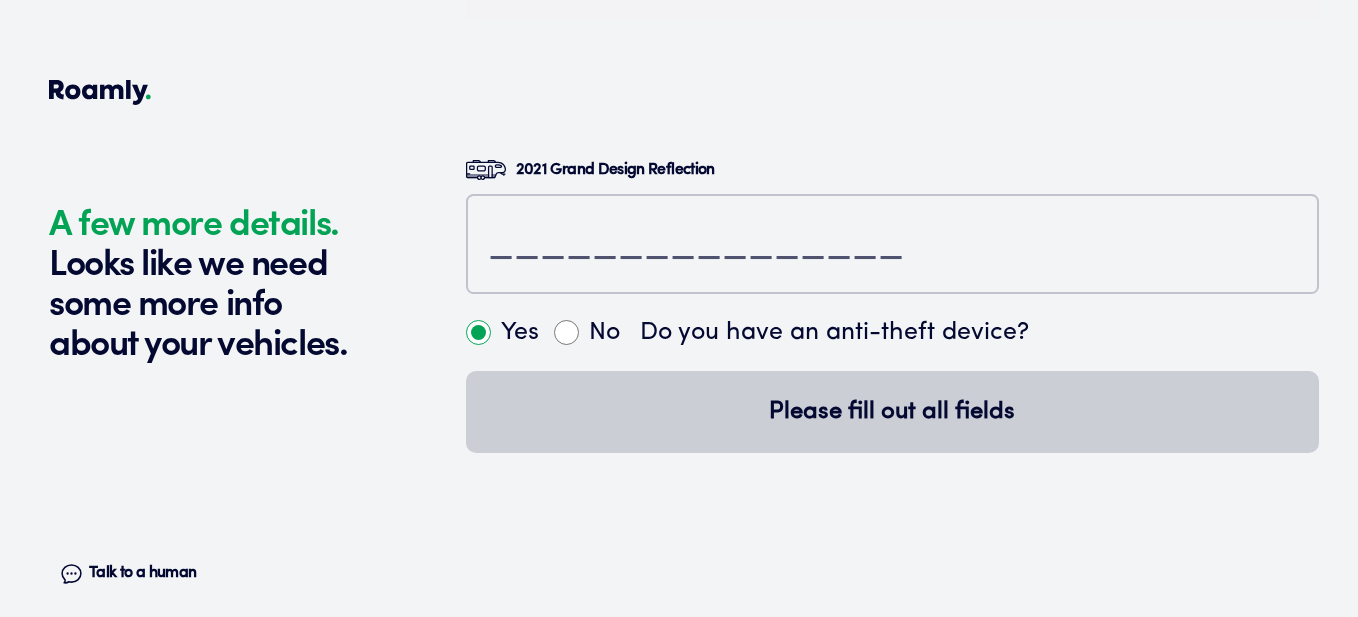 click on "Yes" at bounding box center (478, 332) 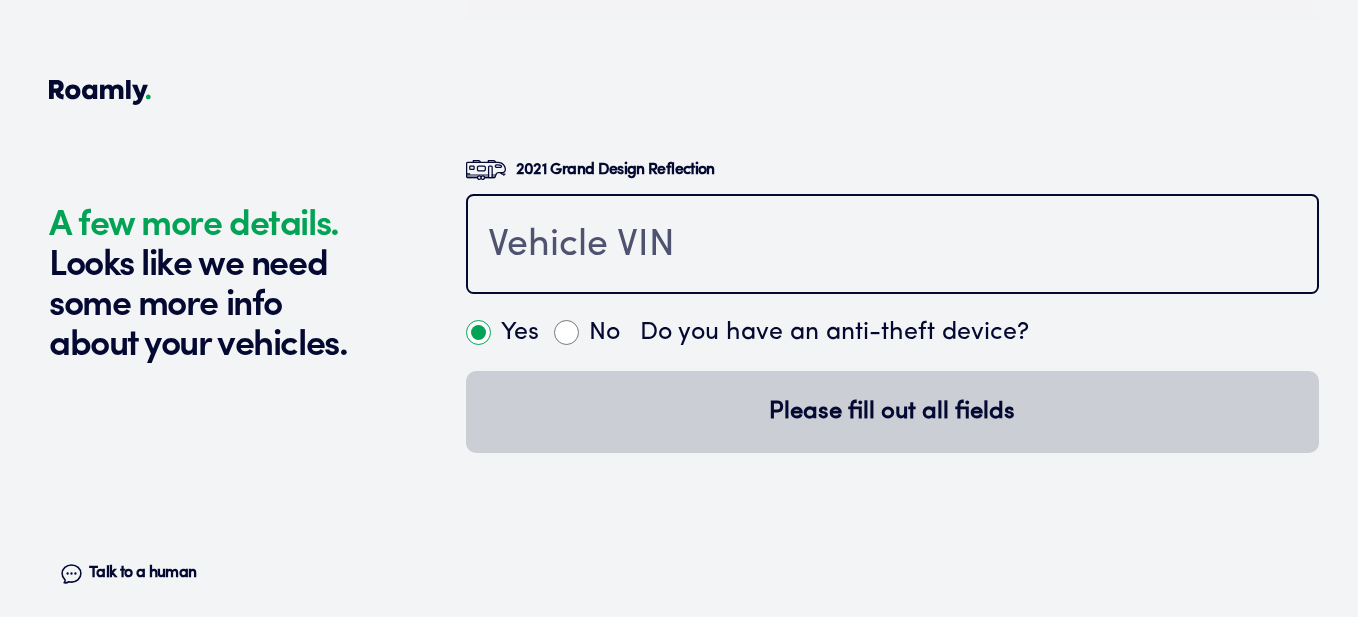 click at bounding box center [892, 246] 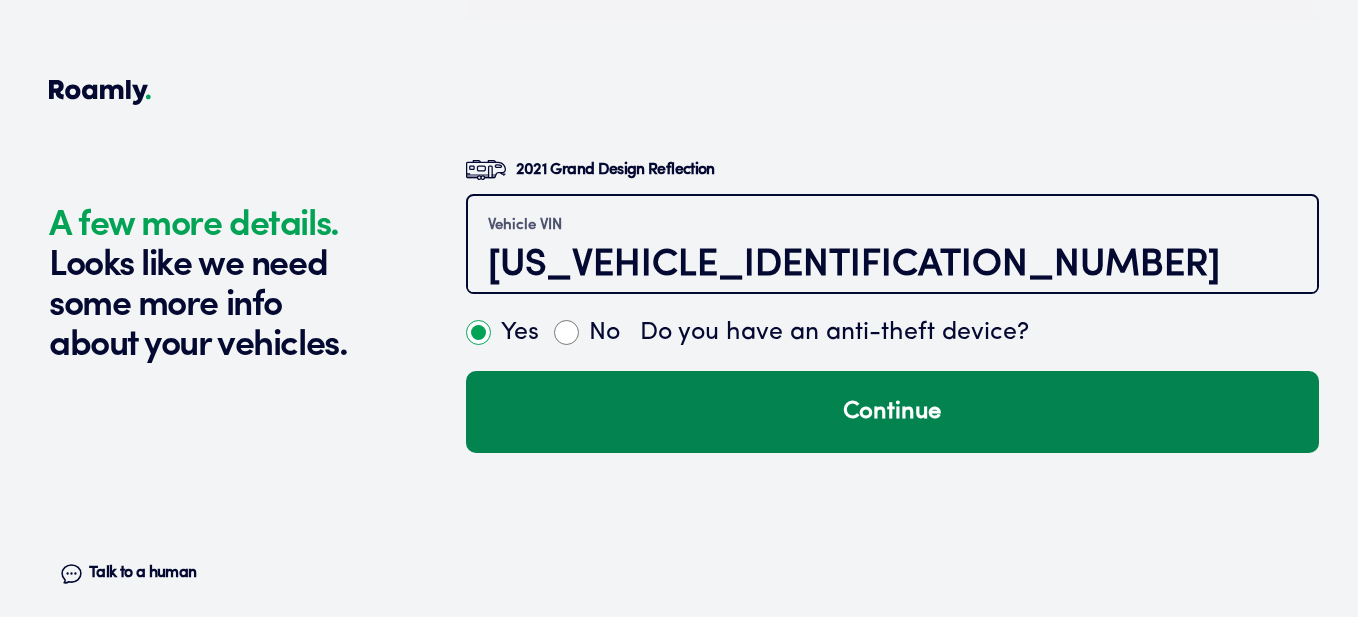 type on "[US_VEHICLE_IDENTIFICATION_NUMBER]" 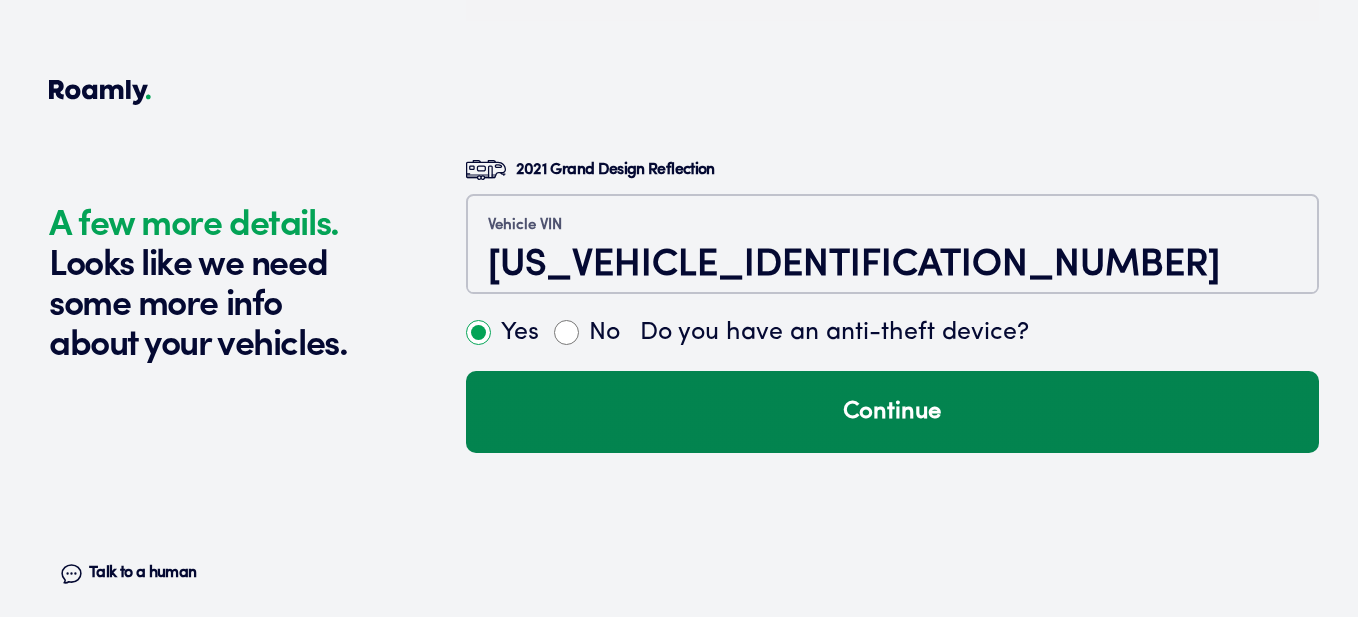 click on "Continue" at bounding box center [892, 412] 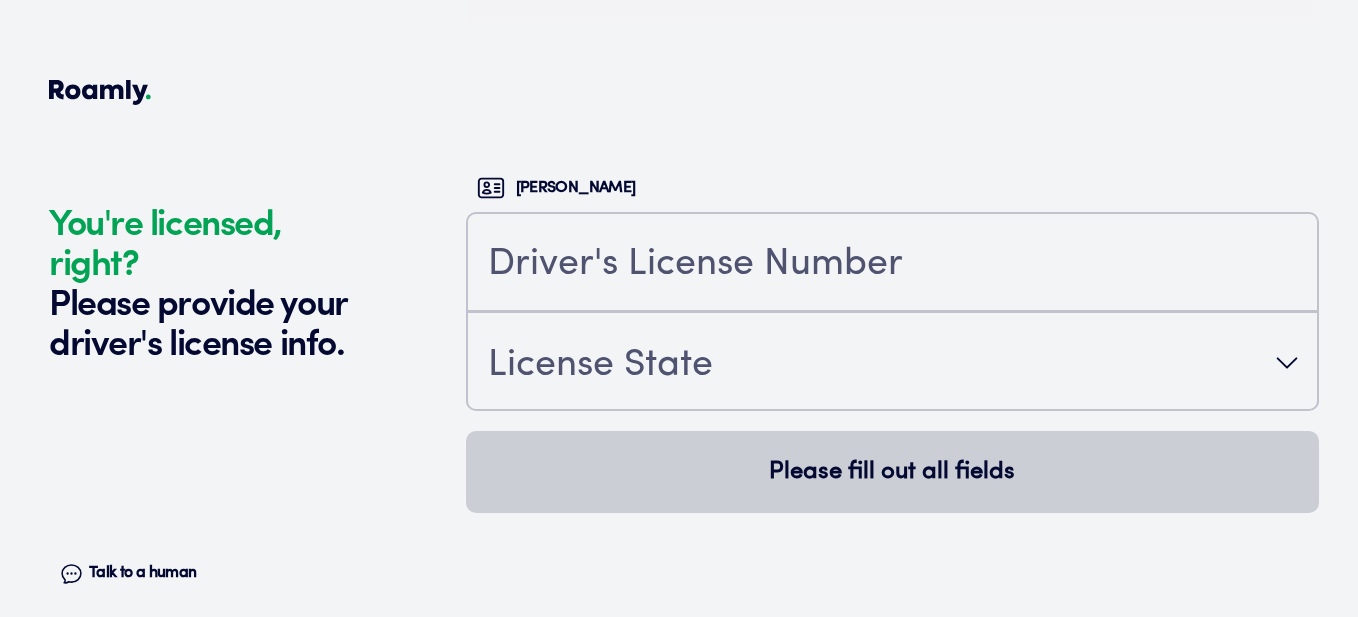 scroll, scrollTop: 4933, scrollLeft: 0, axis: vertical 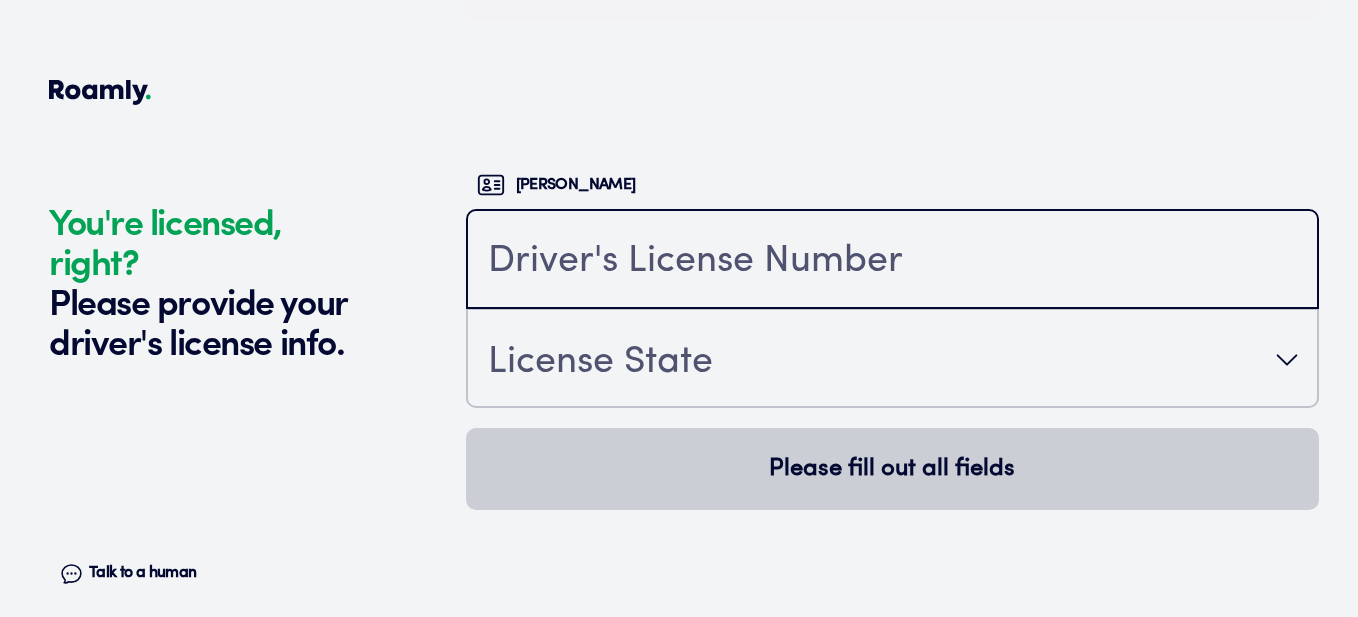 click at bounding box center [892, 261] 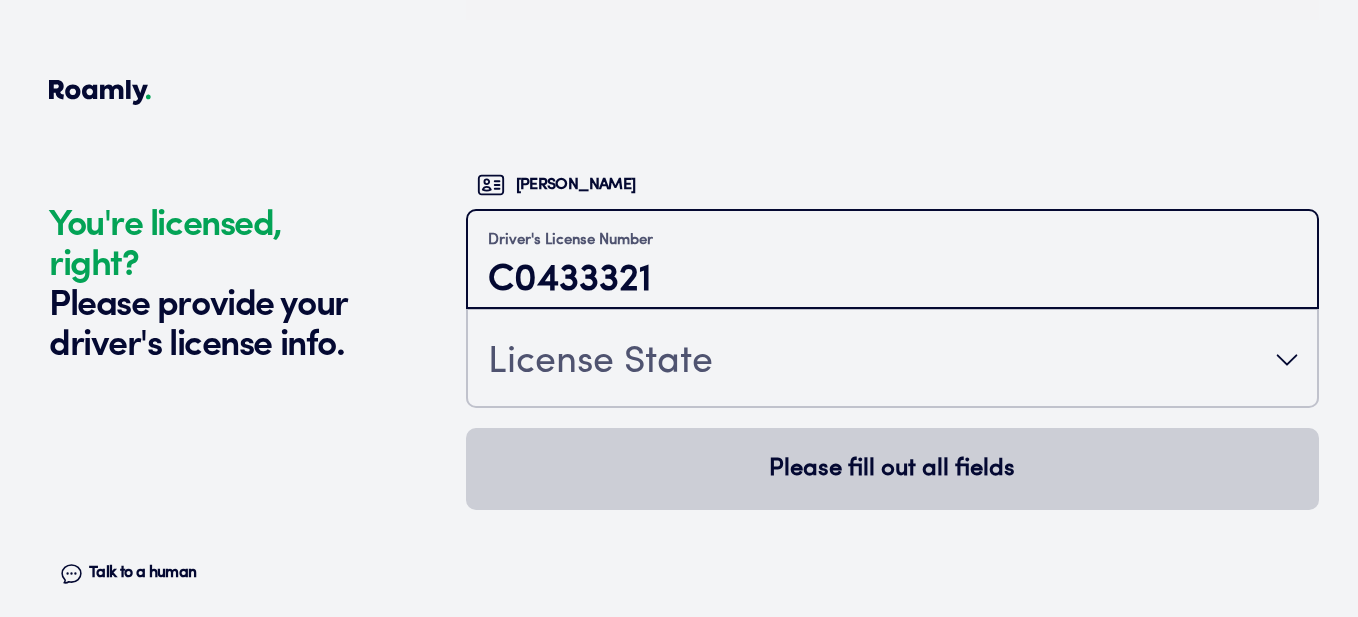 type on "C0433321" 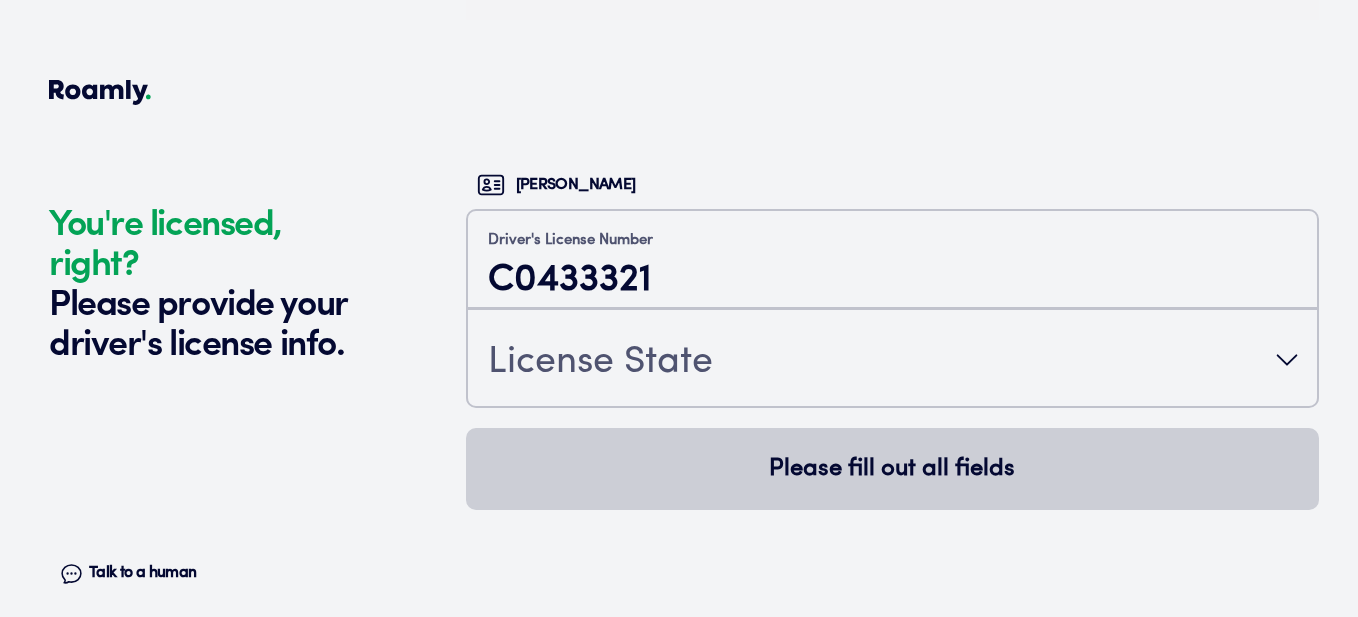 click on "License State" at bounding box center [600, 362] 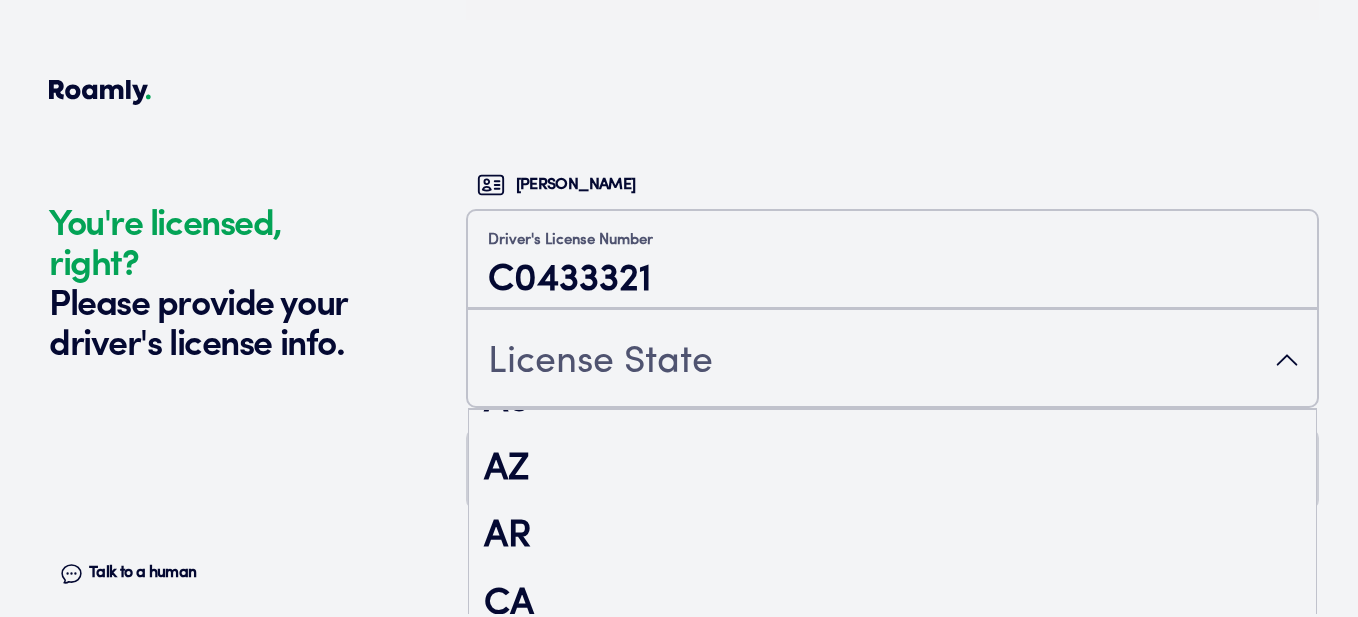 scroll, scrollTop: 181, scrollLeft: 0, axis: vertical 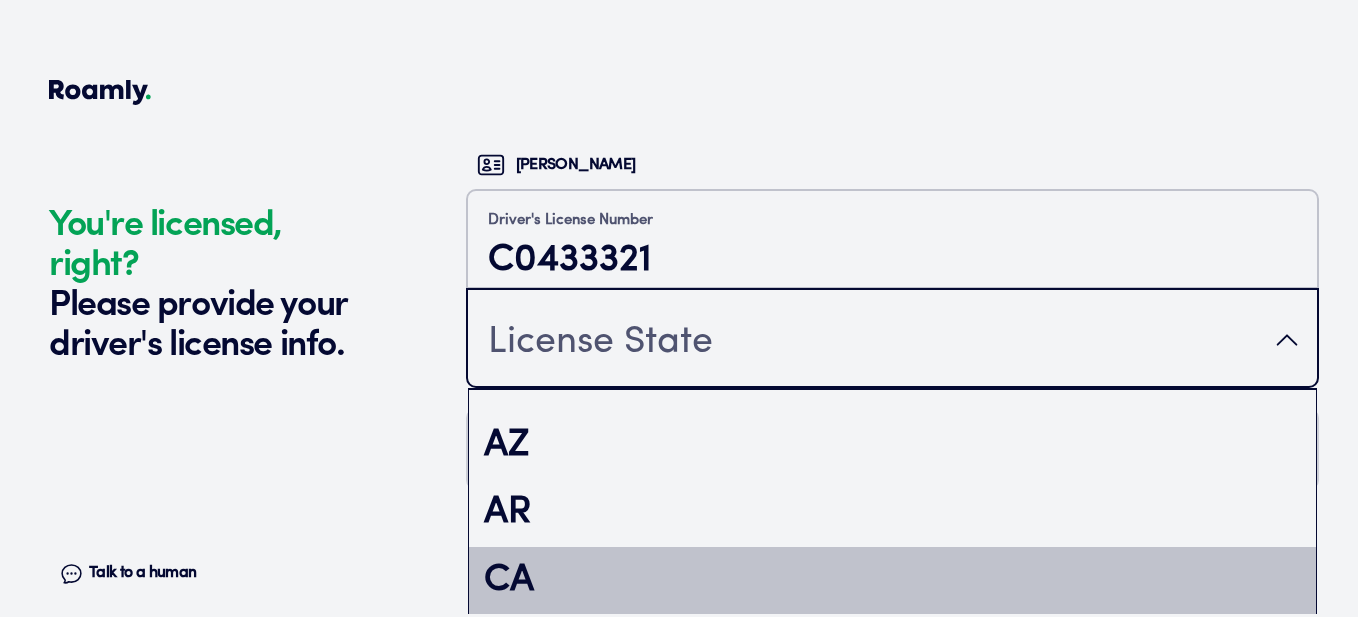 click on "CA" at bounding box center [892, 581] 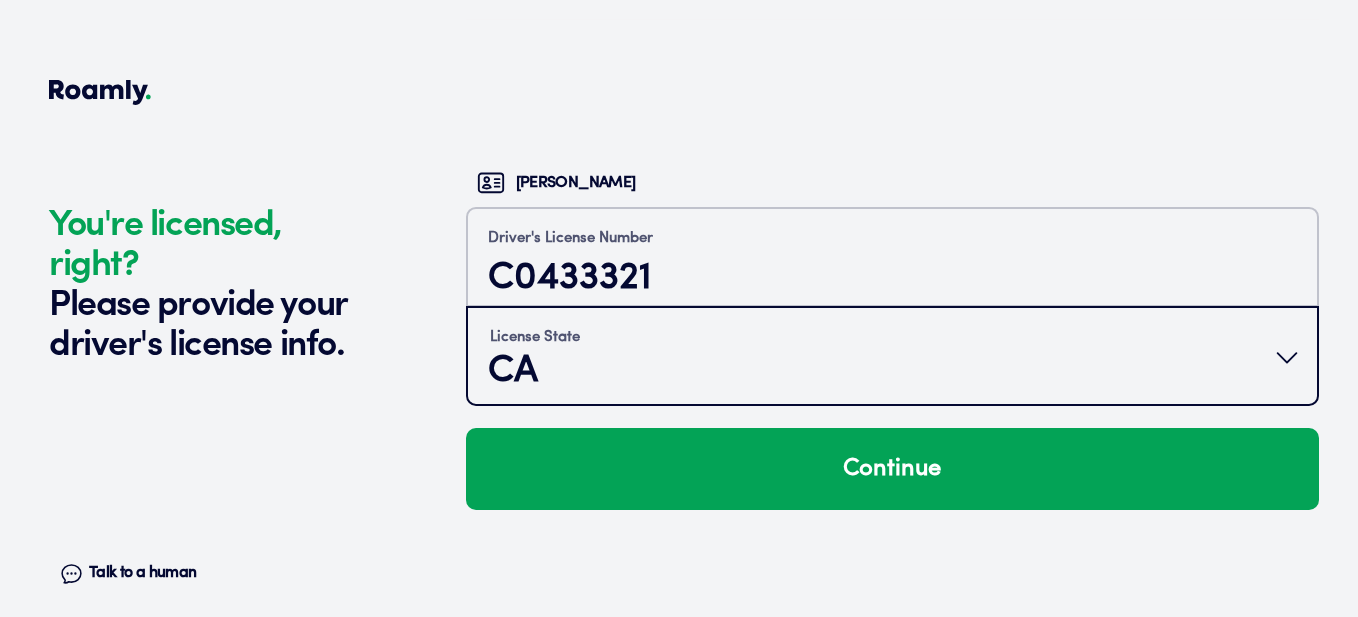 scroll, scrollTop: 4939, scrollLeft: 0, axis: vertical 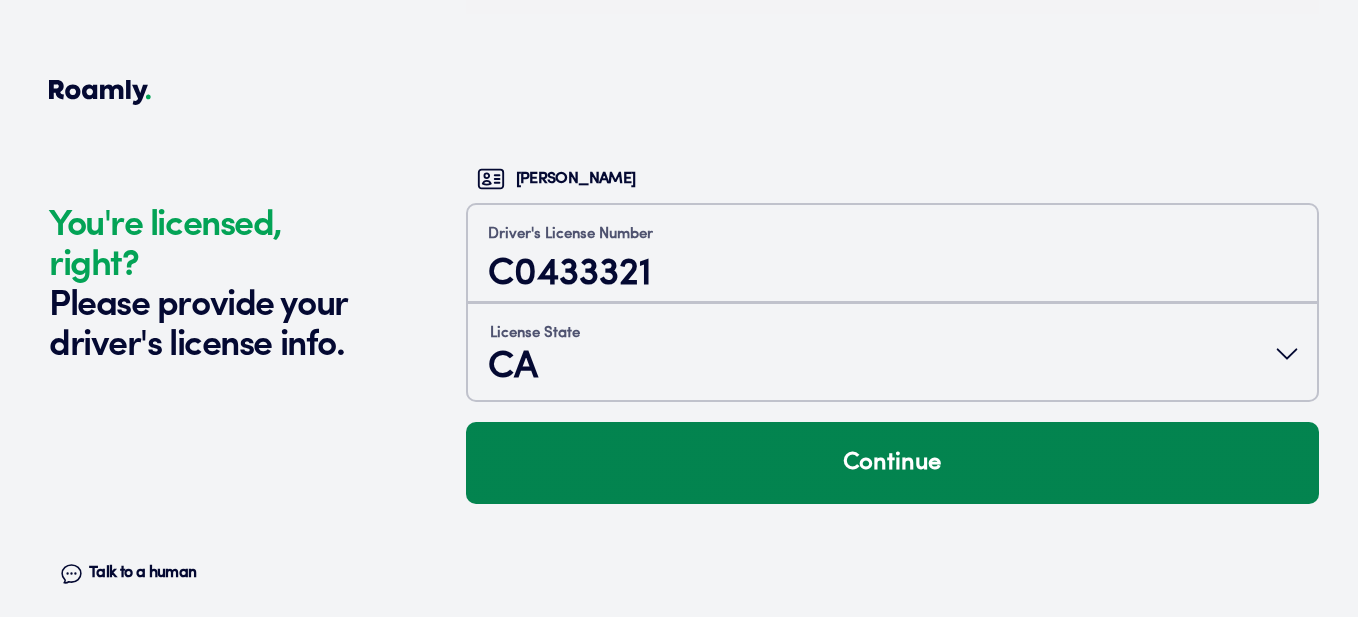 click on "Continue" at bounding box center (892, 463) 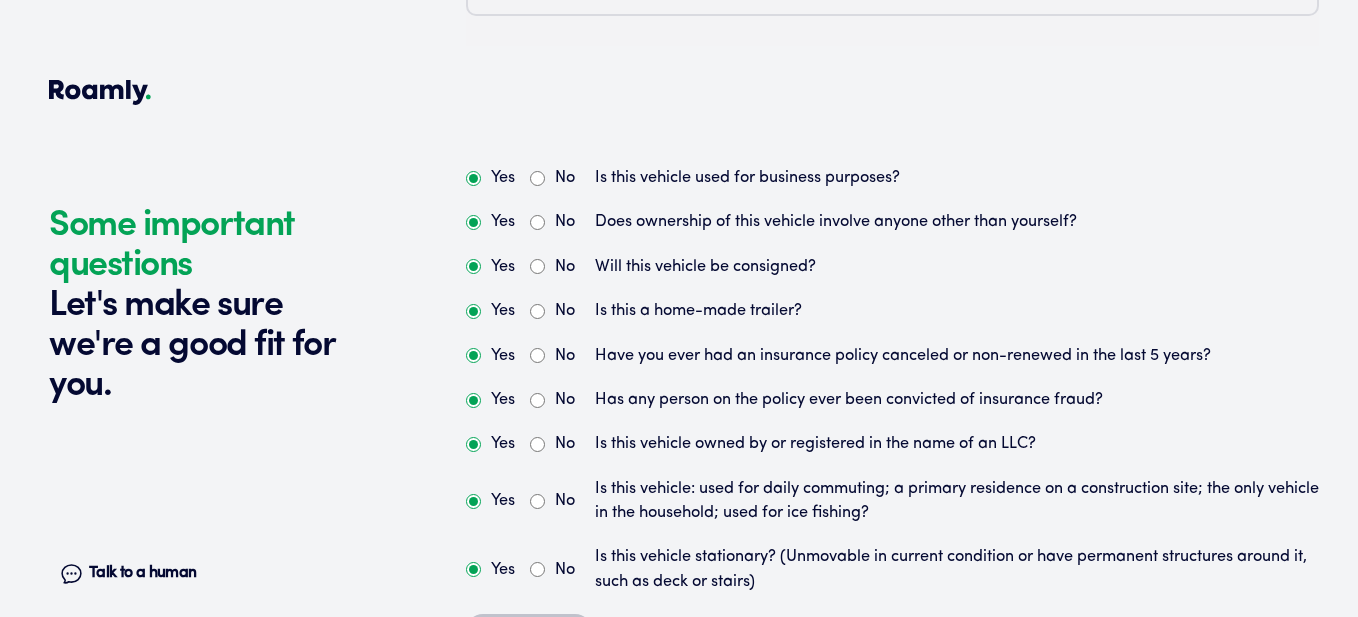 scroll, scrollTop: 5391, scrollLeft: 0, axis: vertical 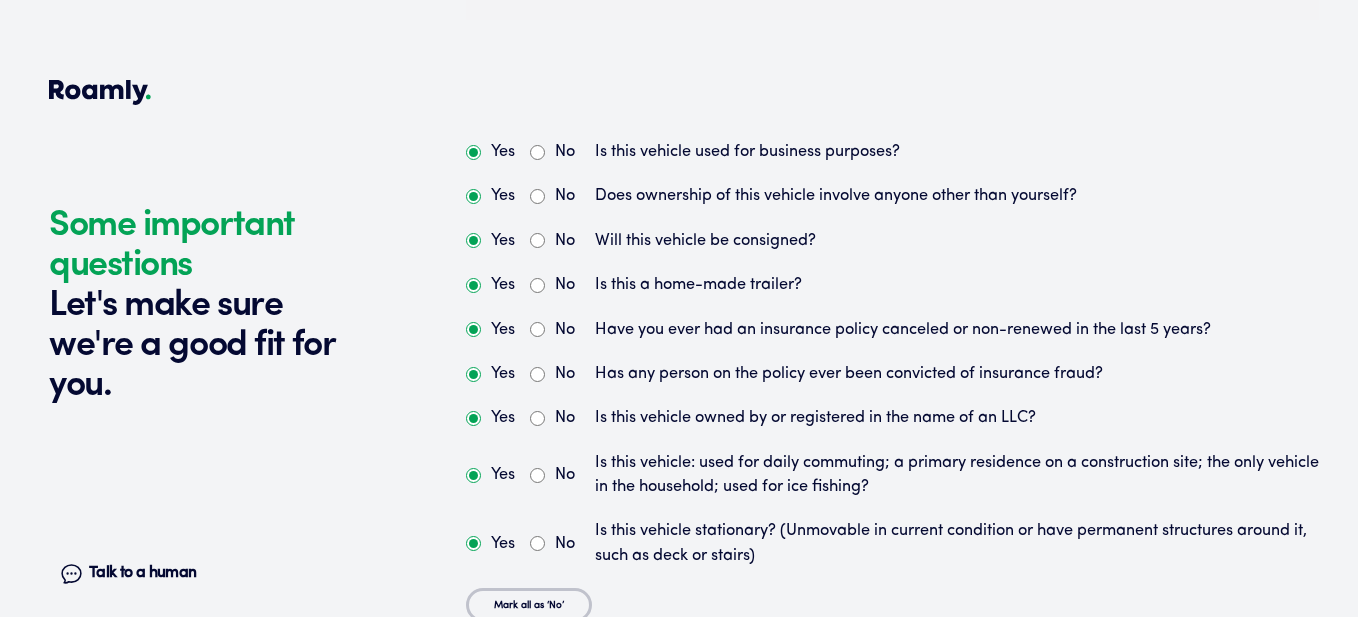 click on "No" at bounding box center [537, 152] 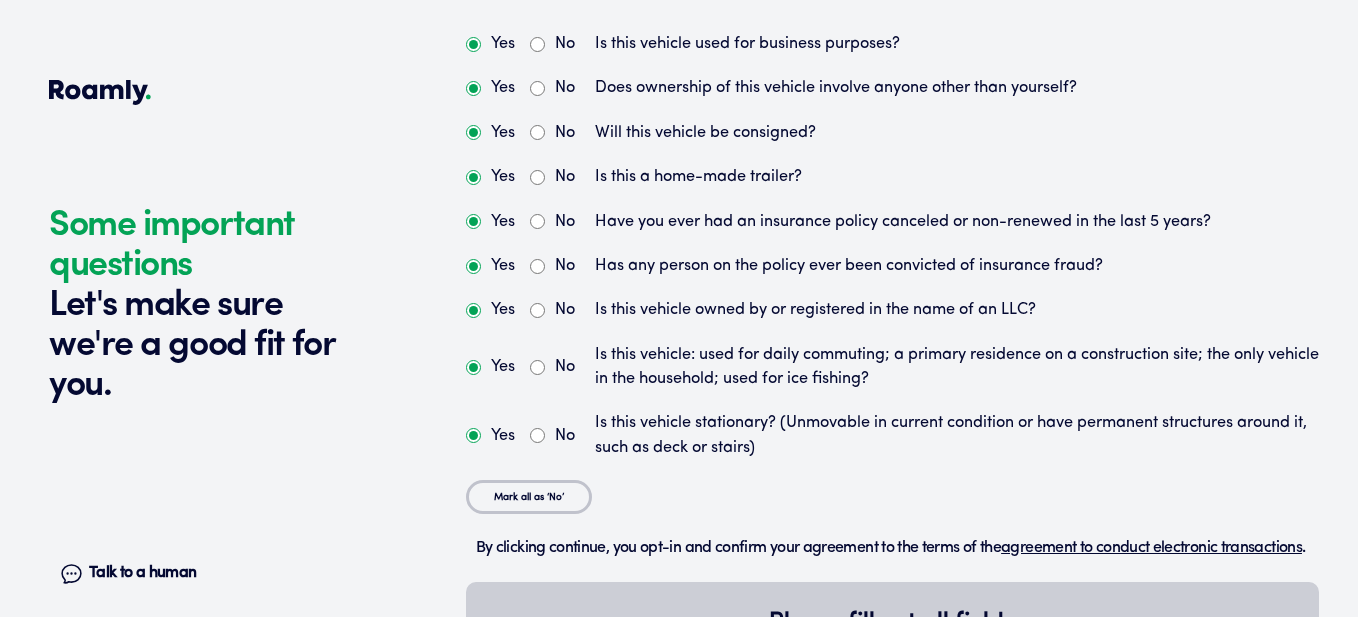 scroll, scrollTop: 5501, scrollLeft: 0, axis: vertical 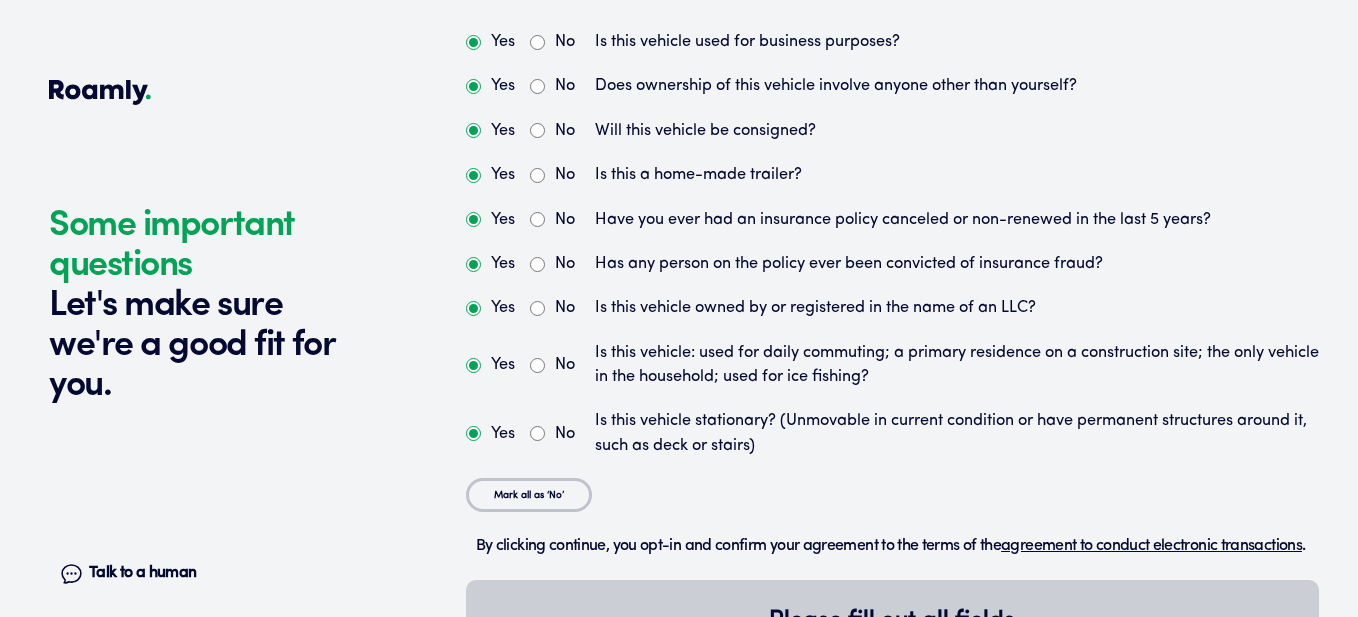 click on "No" at bounding box center [537, 365] 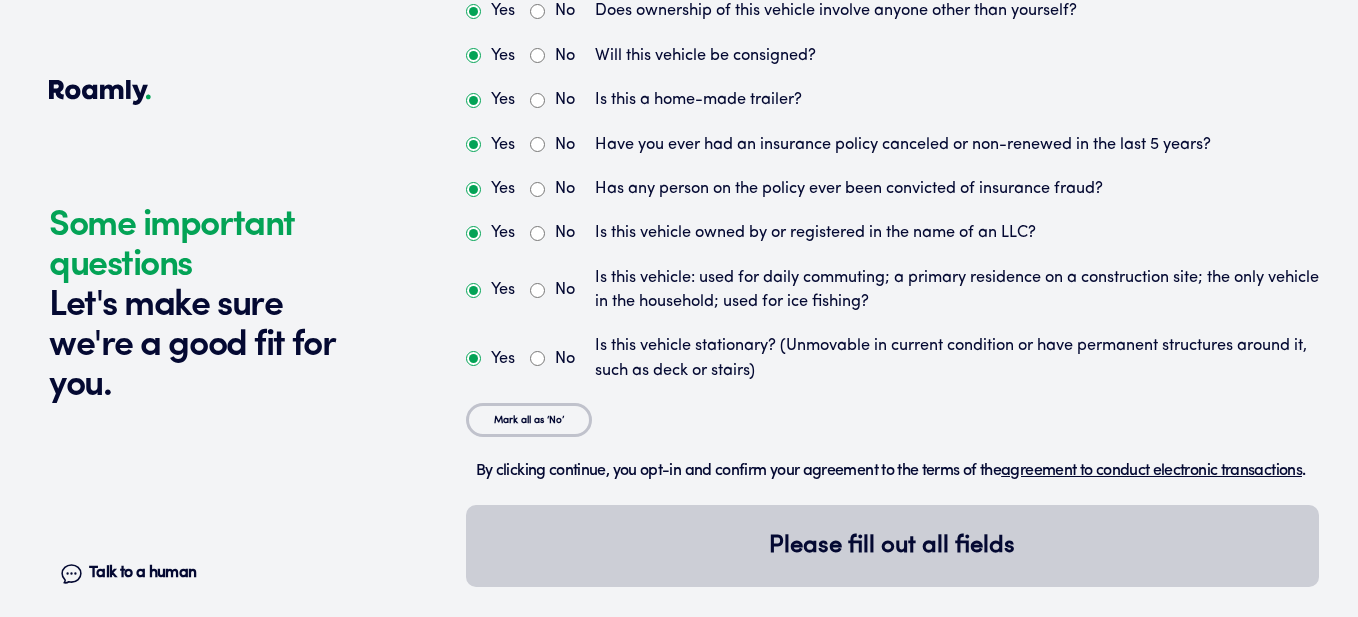 scroll, scrollTop: 5589, scrollLeft: 0, axis: vertical 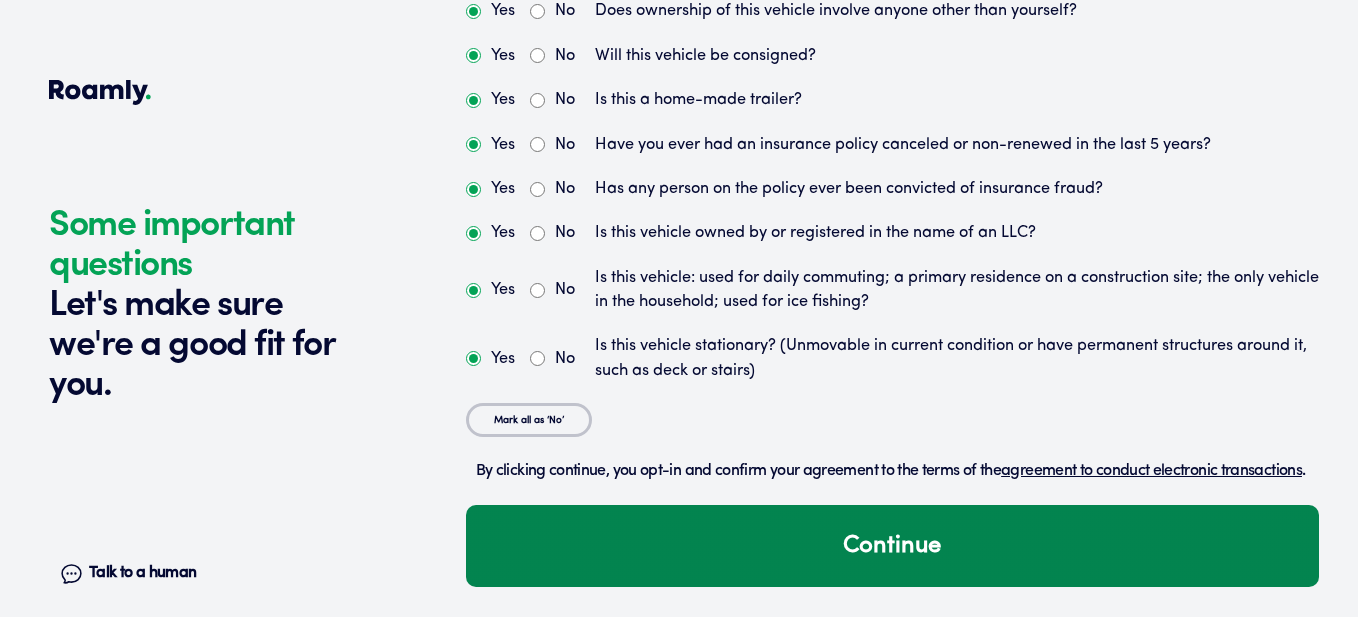 click on "Continue" at bounding box center (892, 546) 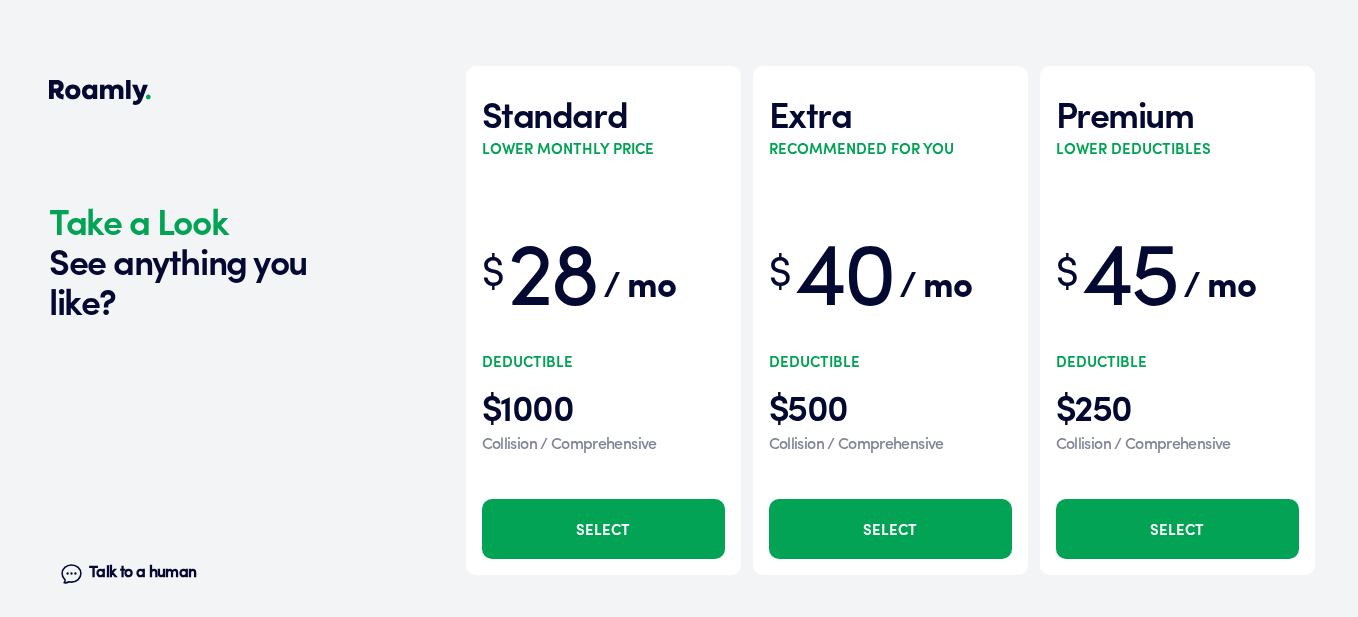 scroll, scrollTop: 6215, scrollLeft: 0, axis: vertical 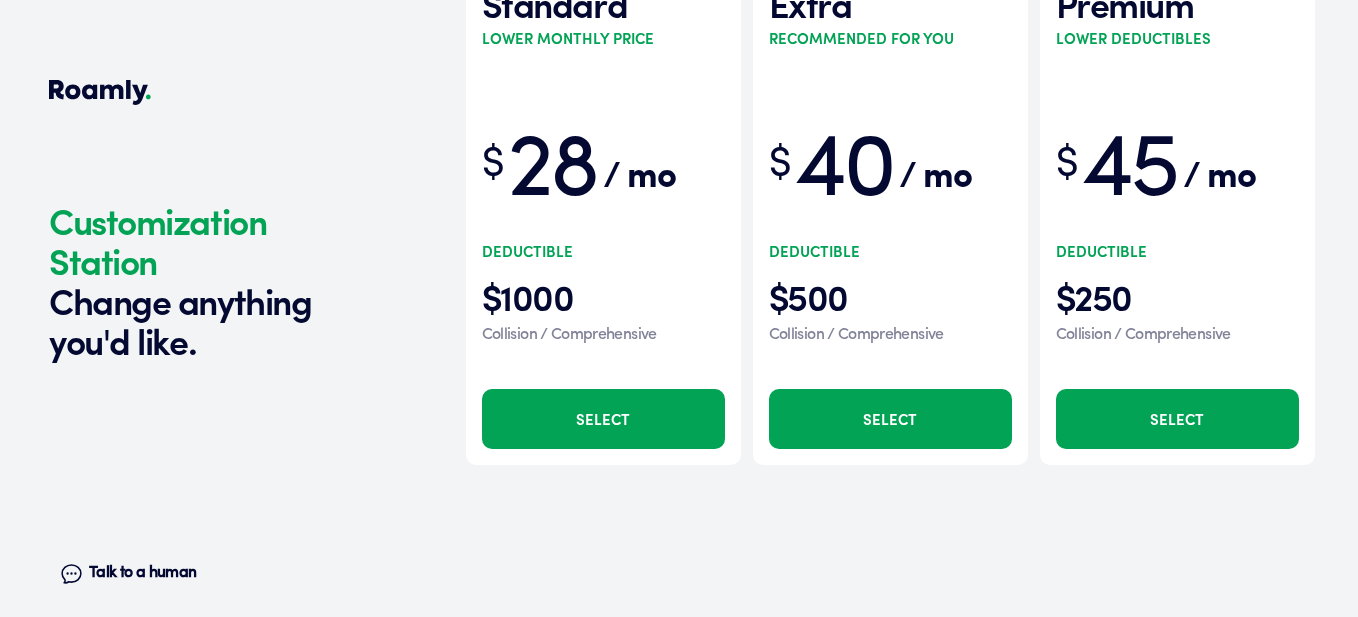 click at bounding box center [892, 200] 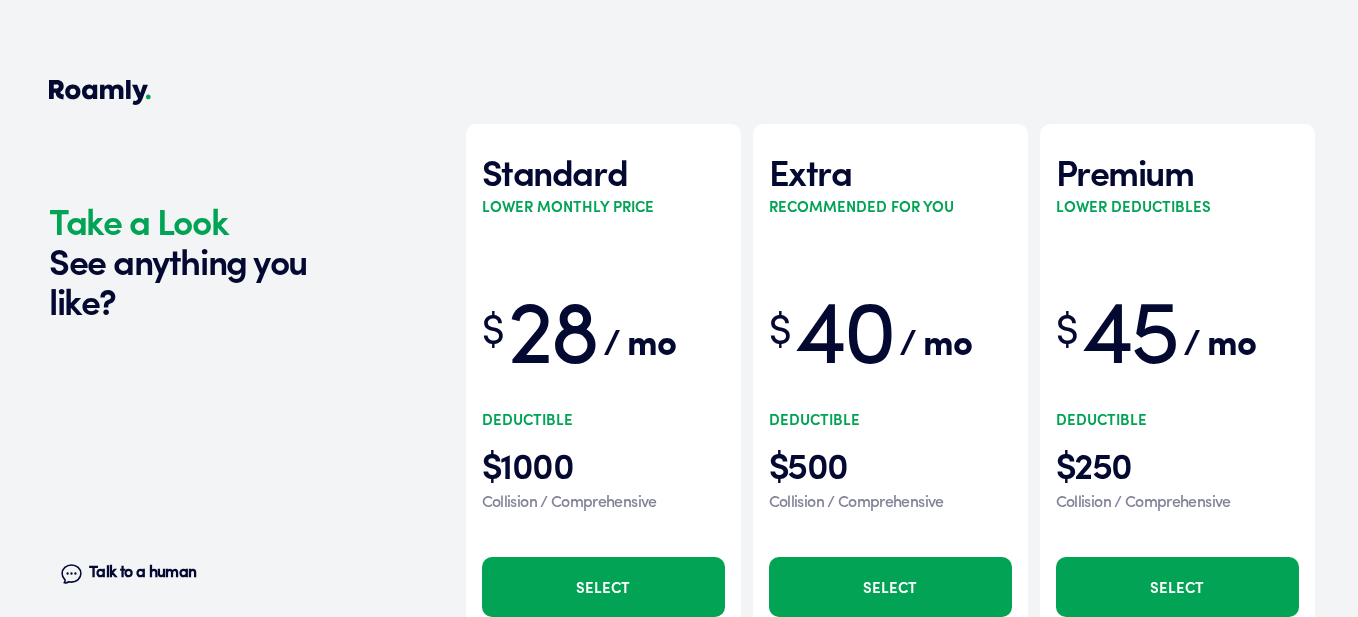 scroll, scrollTop: 6215, scrollLeft: 0, axis: vertical 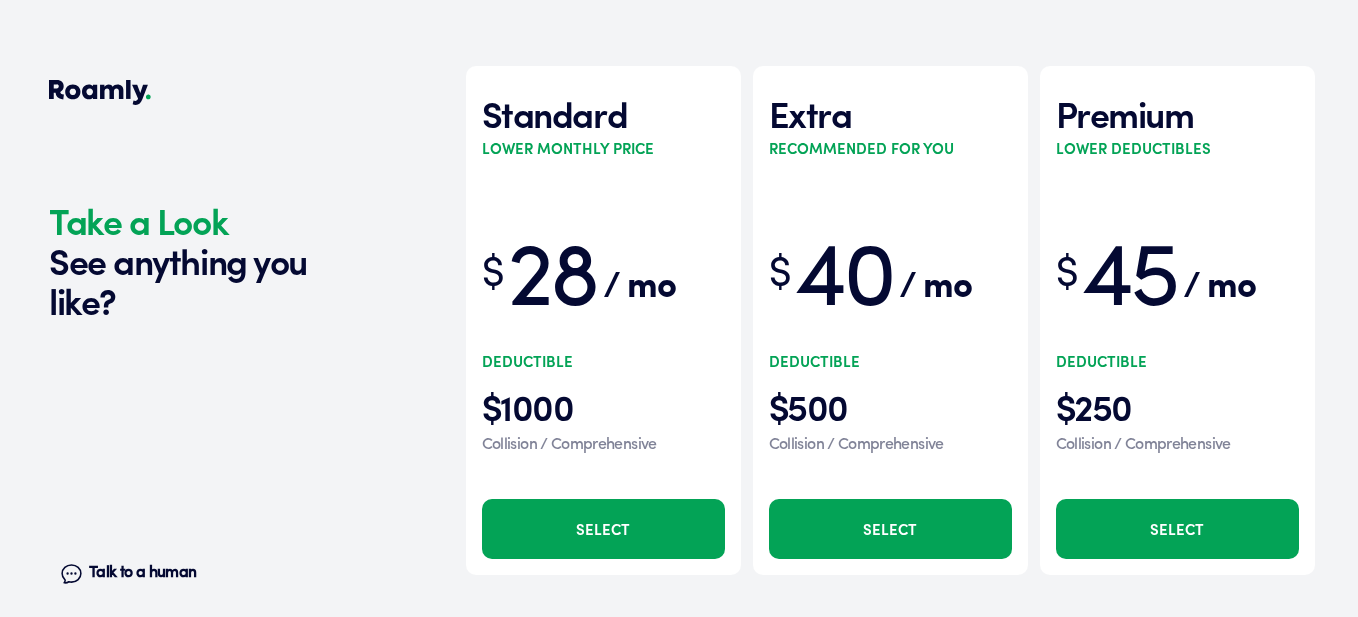 click on "Select" at bounding box center [1177, 529] 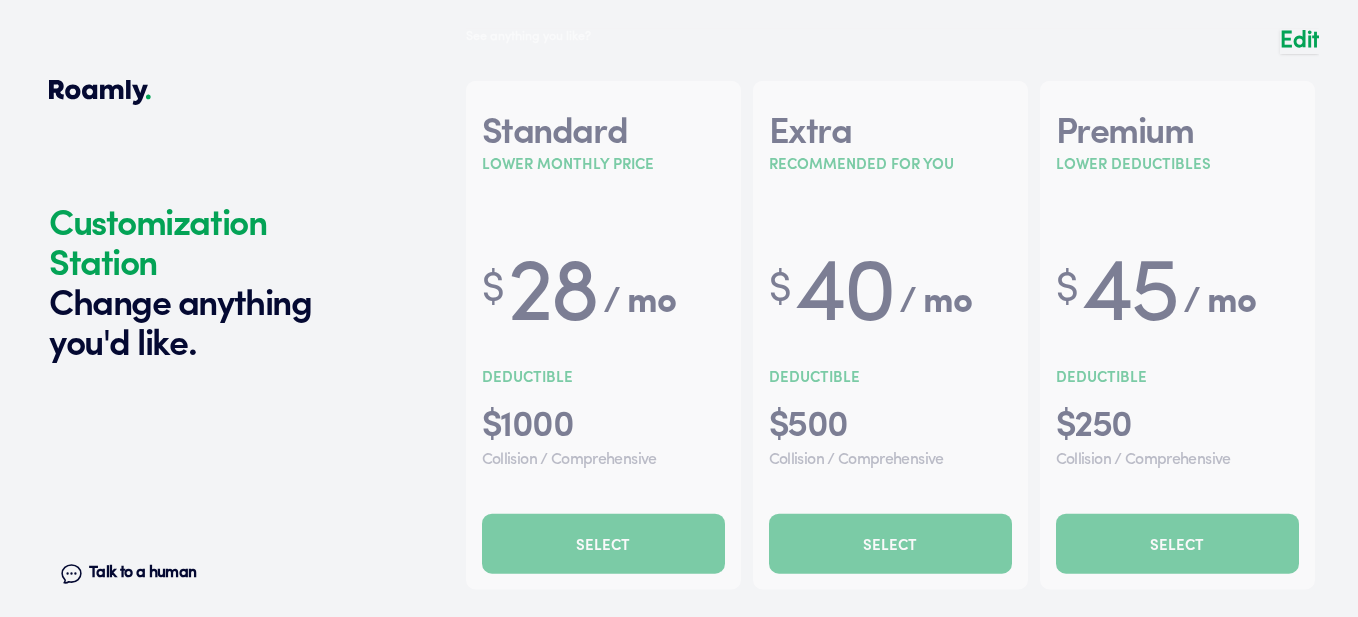 click on "1 2 3 4+ Edit How many RVs or Trailers do you want to cover? Year [DATE] Manufacturer Grand Design Model Reflection Length 30 FT 3 SLIDE Original owner No How many years have you owned it? How many nights do you camp in your RV? 30 - 89 nights / year How do you store your RV? Covered Yes No Does this RV have a salvage title? Edit Tell us about your RV. First name [PERSON_NAME] Last name [PERSON_NAME] Date of Birth [DEMOGRAPHIC_DATA] Email [EMAIL_ADDRESS][DOMAIN_NAME] Phone [PHONE_NUMBER] By entering your phone number, you give a licensed Roamly agent permission to assist with this quote through recorded call, email or text message. By continuing, you are confirming that you have read our  Information Disclosure . Edit Who’s the primary driver on this policy? [STREET_ADDRESS][PERSON_NAME] Clear Add a new address How long have you lived at your home address? Over 20 years Edit This helps us get you a better price. Single Married Edit One year Two years Three years Four years Five+ years Edit Year Edit Military Discount Edit Clear No" at bounding box center (892, -2501) 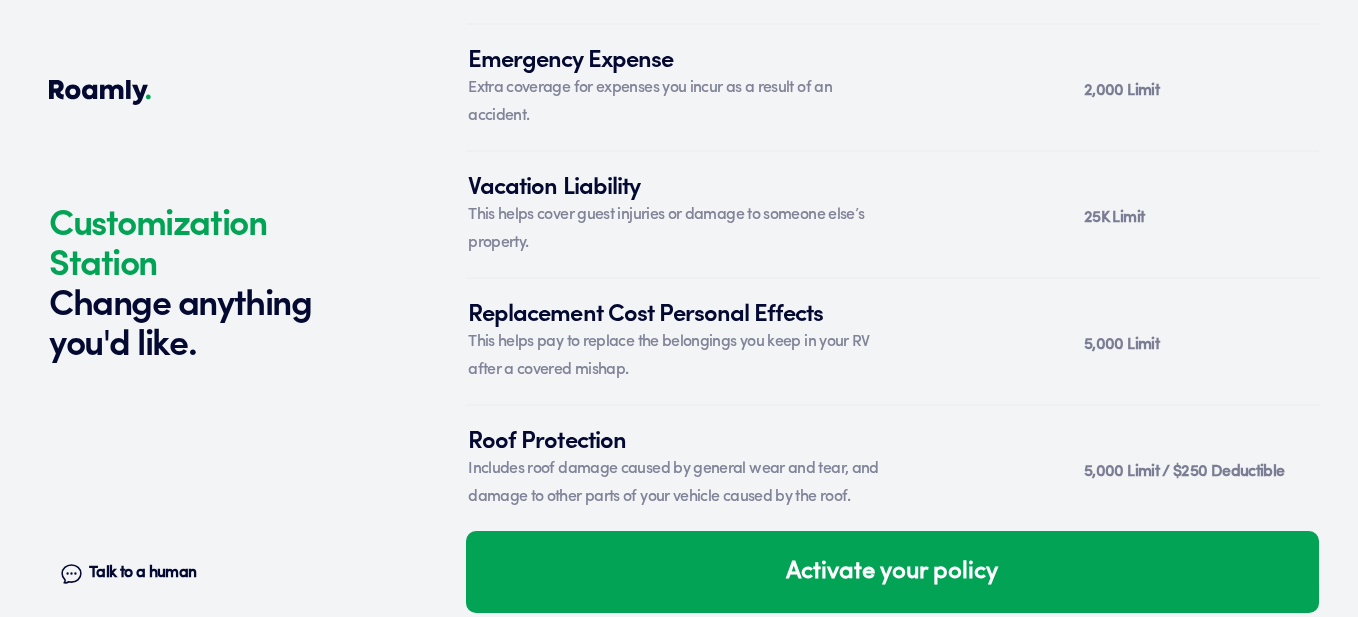 scroll, scrollTop: 7547, scrollLeft: 0, axis: vertical 